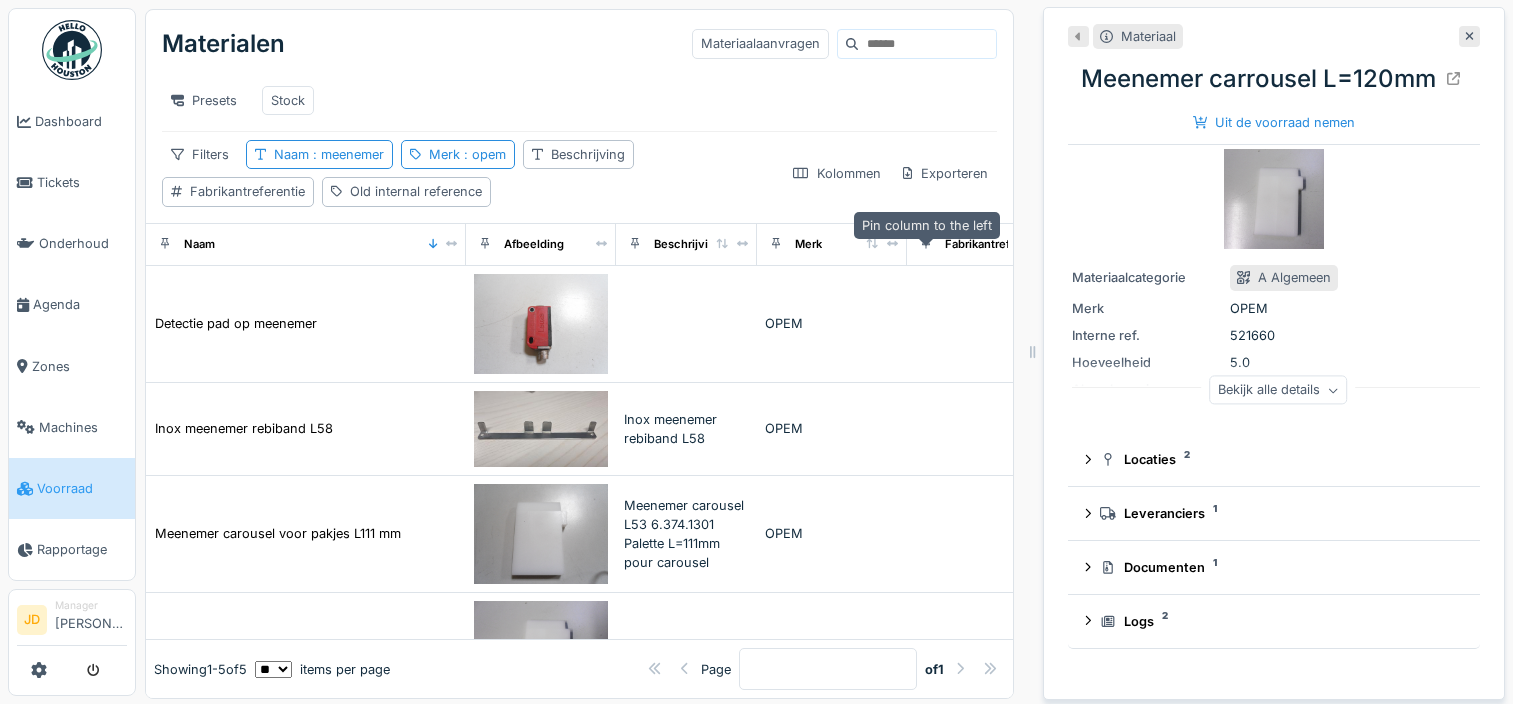 scroll, scrollTop: 0, scrollLeft: 0, axis: both 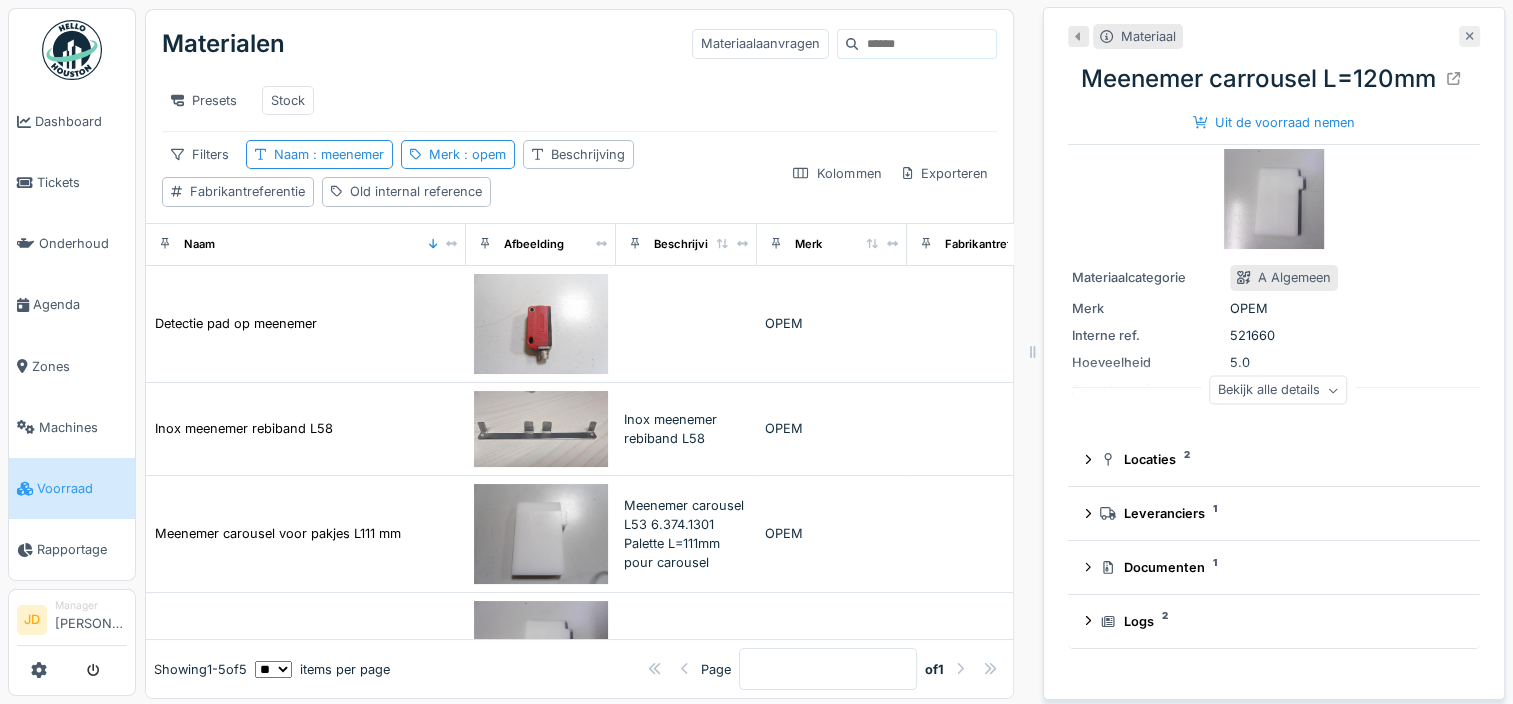 click 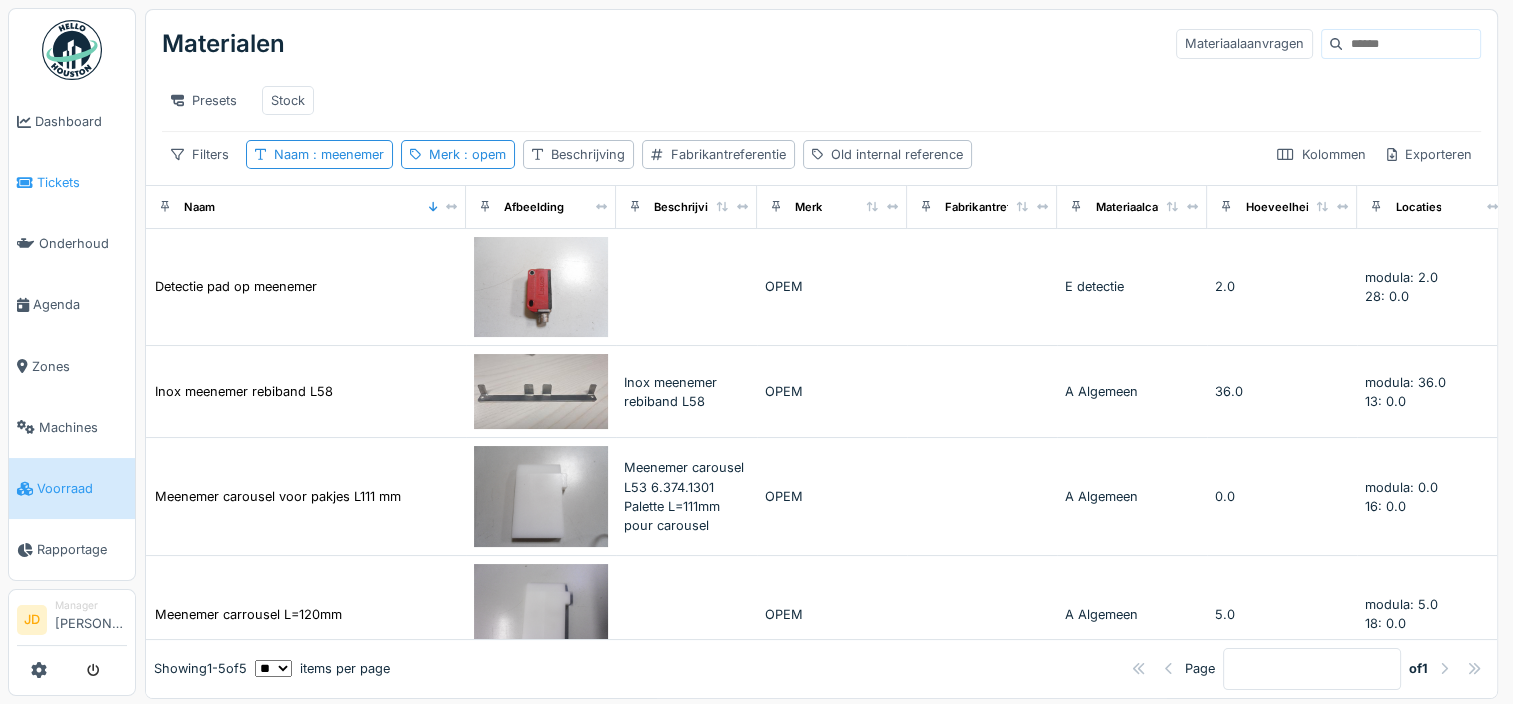 click on "Tickets" at bounding box center [82, 182] 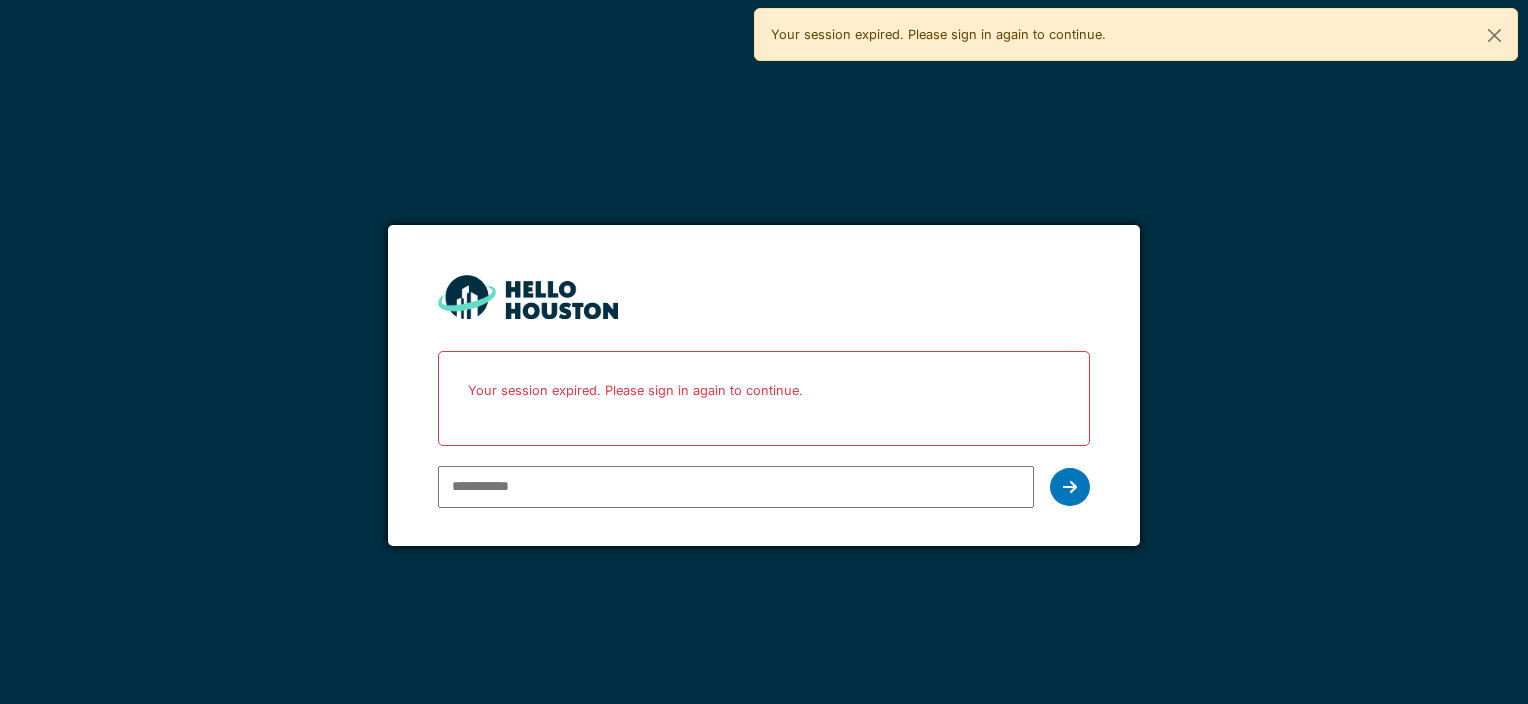scroll, scrollTop: 0, scrollLeft: 0, axis: both 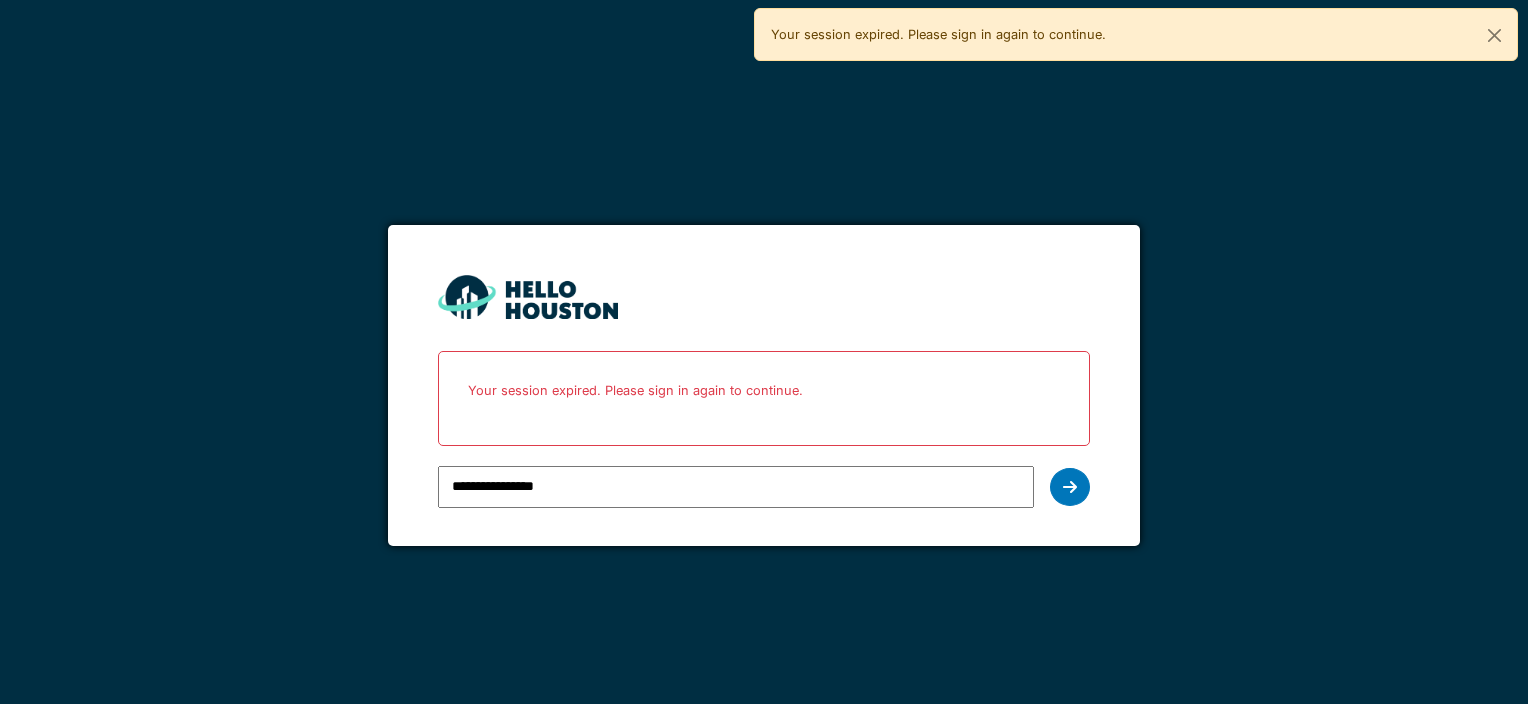 click at bounding box center (1070, 487) 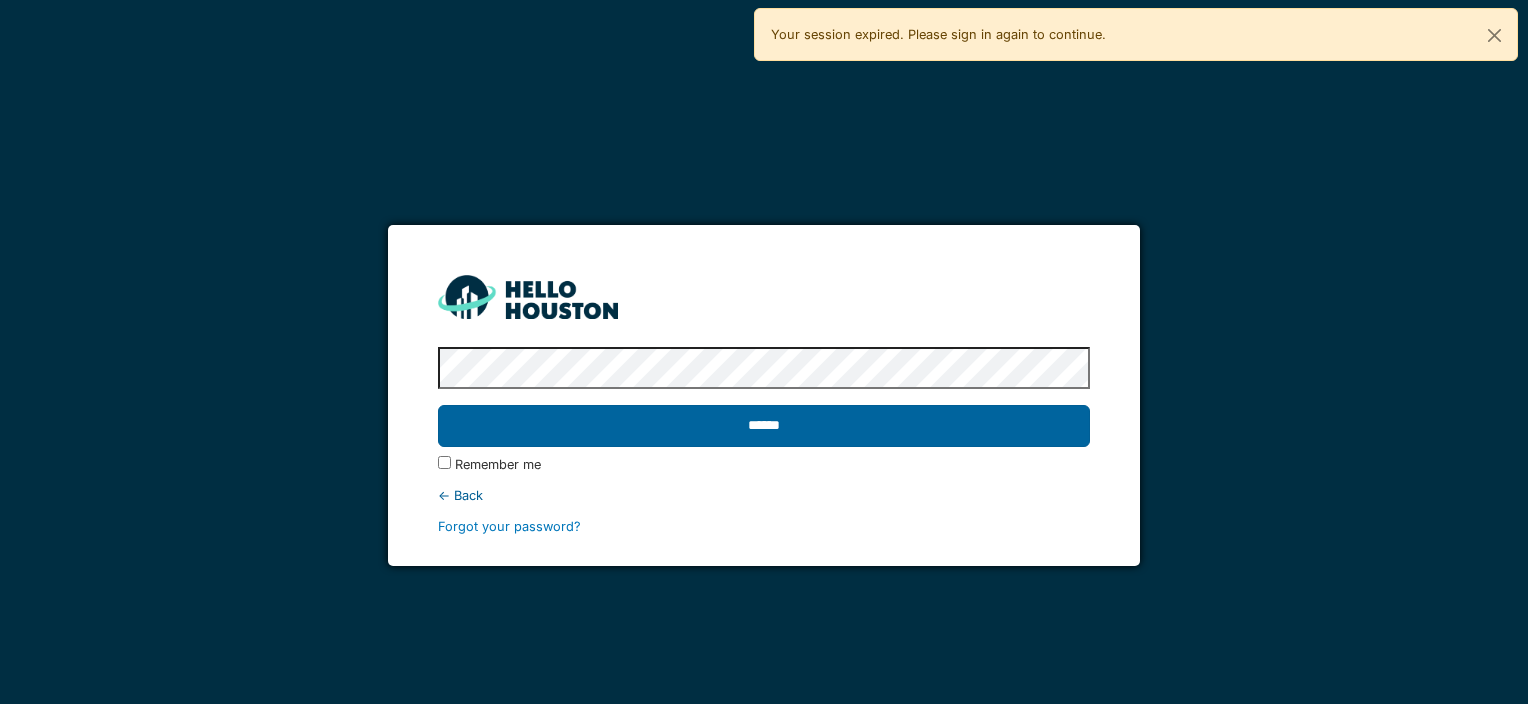 click on "******" at bounding box center [763, 426] 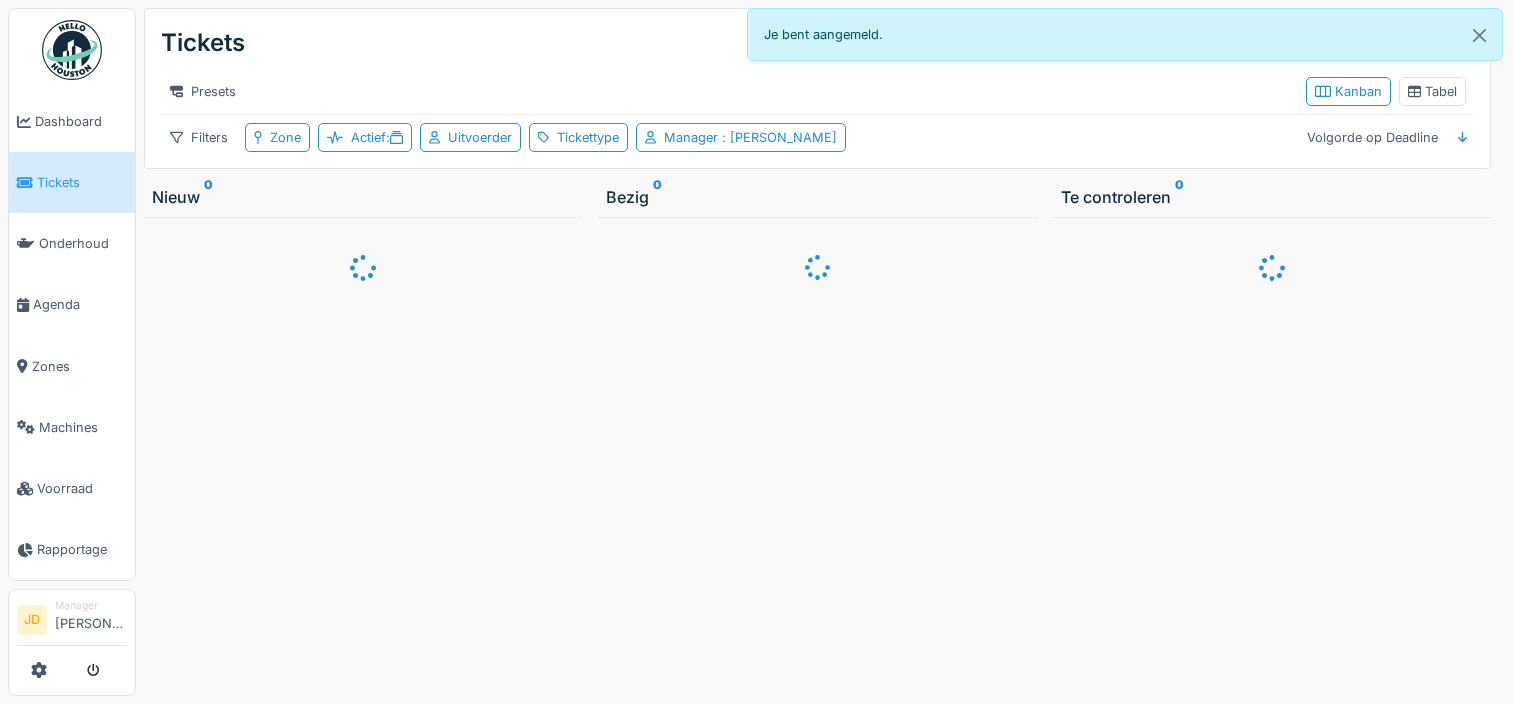 scroll, scrollTop: 0, scrollLeft: 0, axis: both 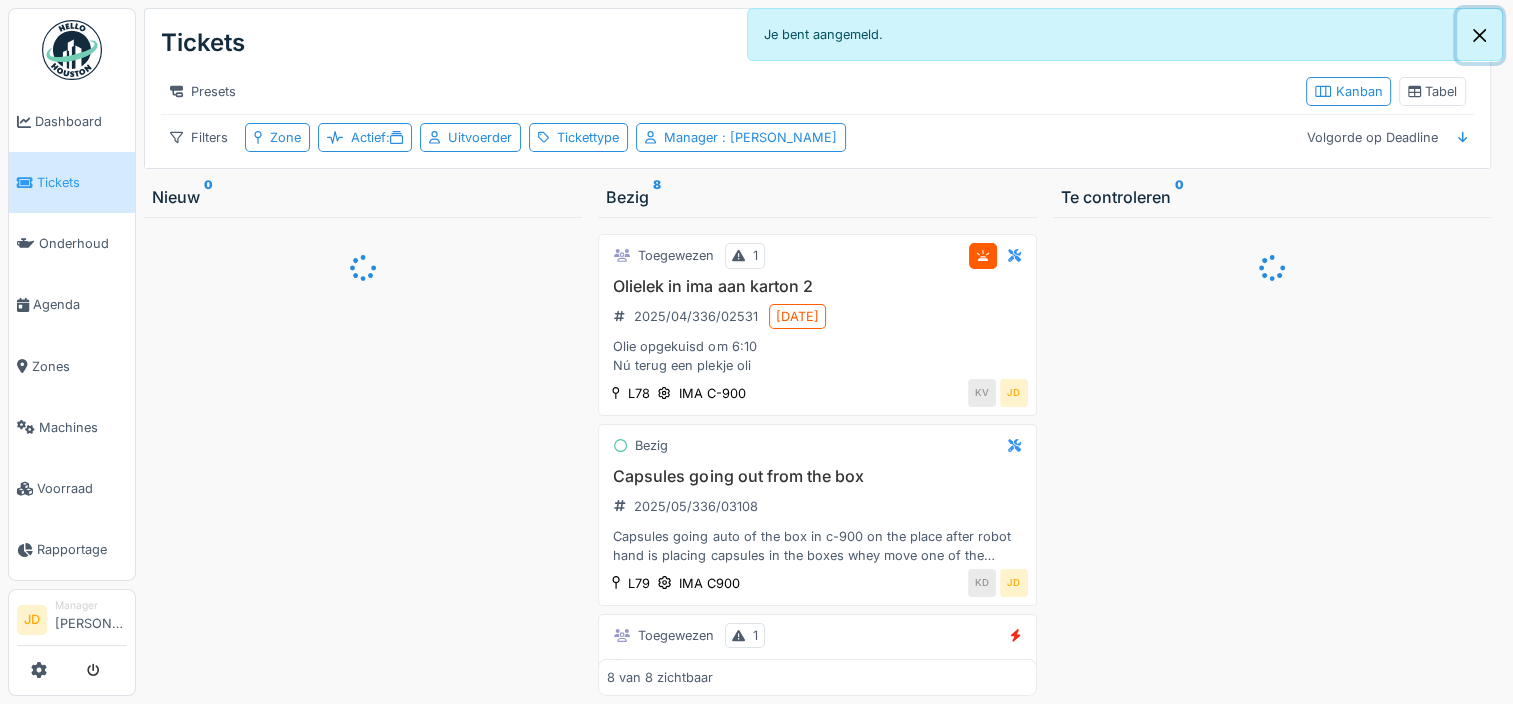 click at bounding box center (1479, 35) 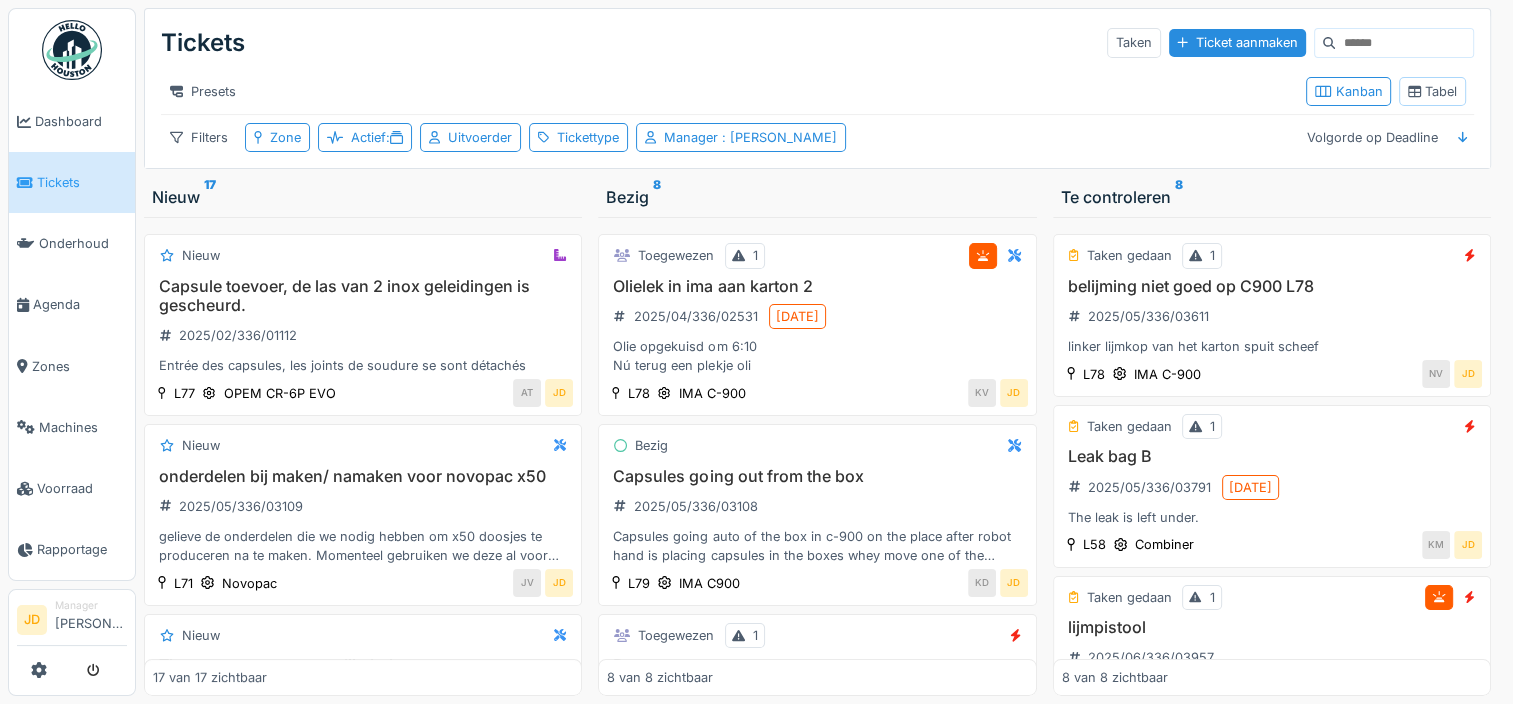 click on "Tabel" at bounding box center [1432, 91] 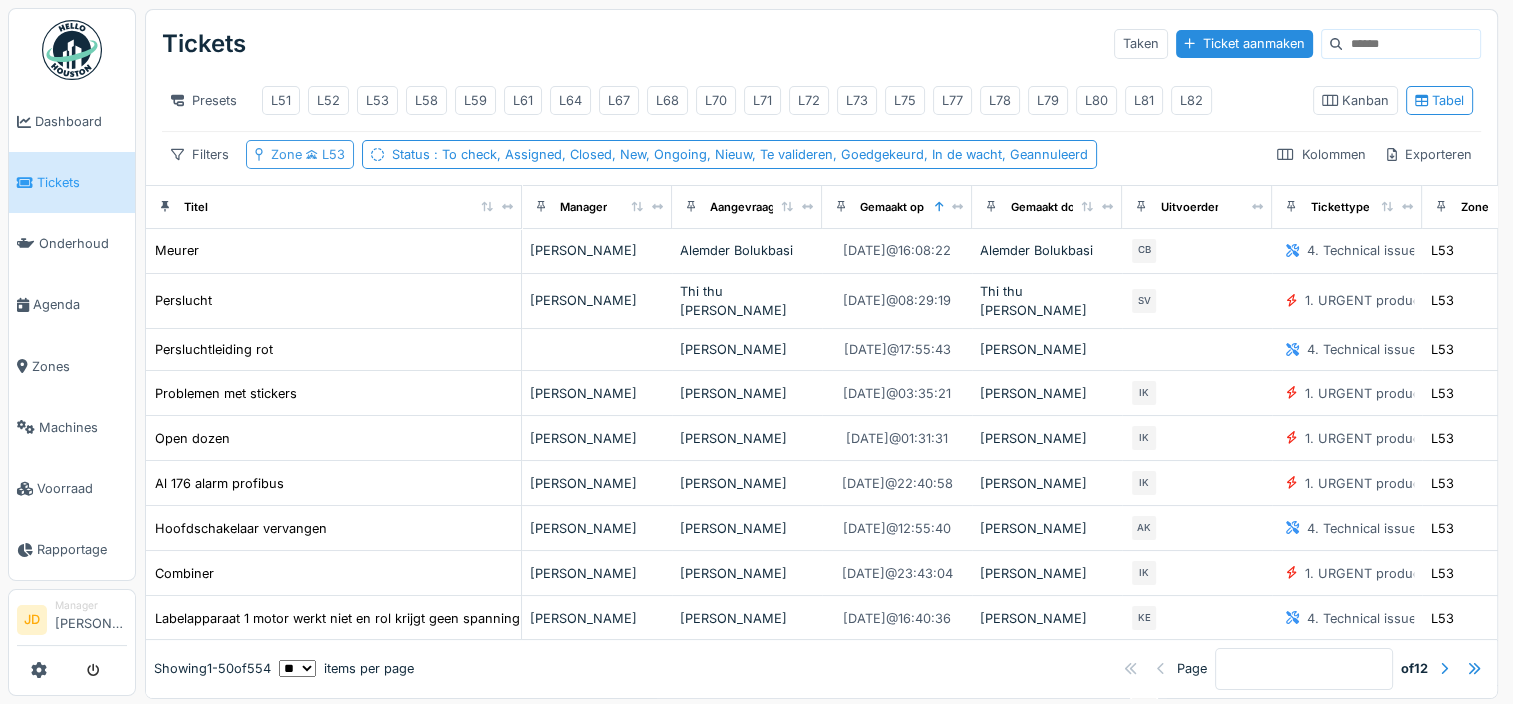 click on "Zone     L53" at bounding box center (308, 154) 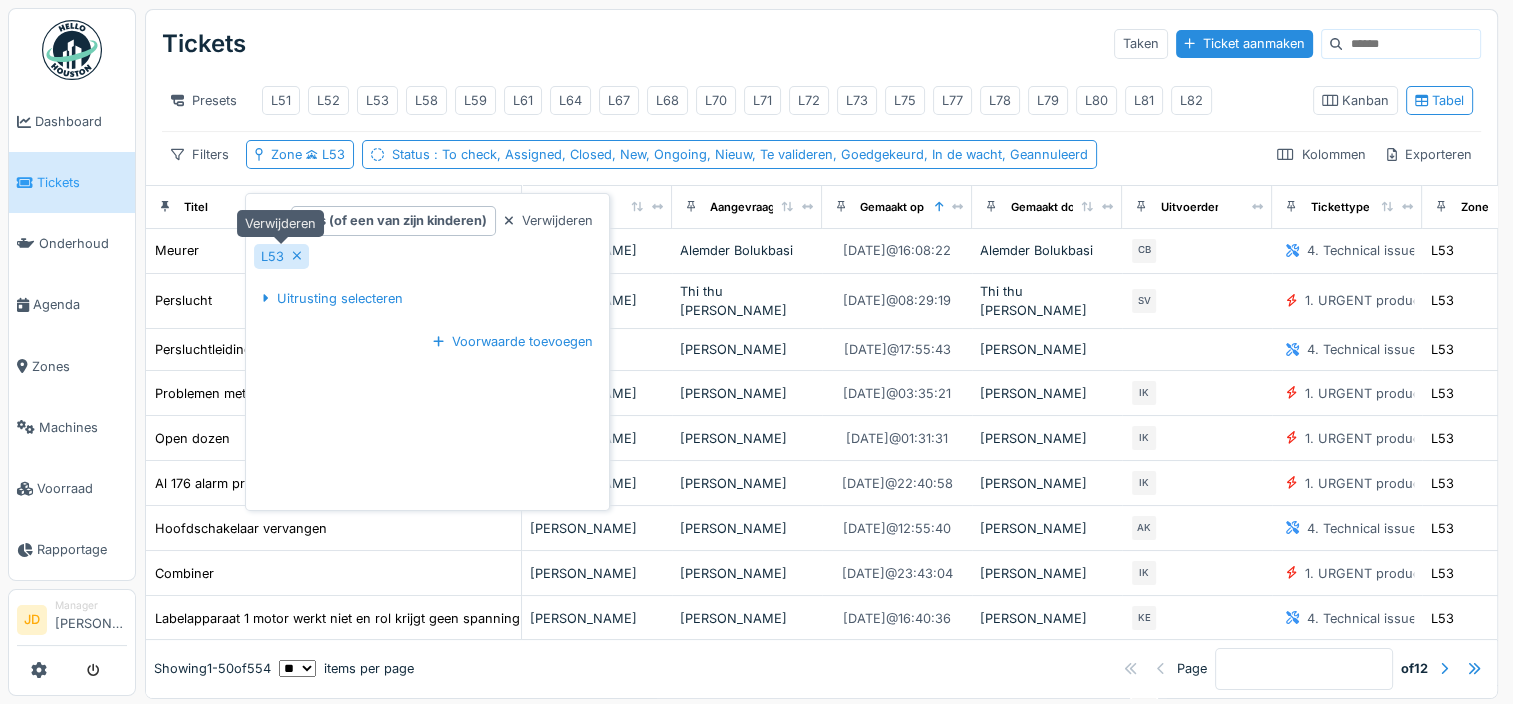 click on "L53" at bounding box center (281, 256) 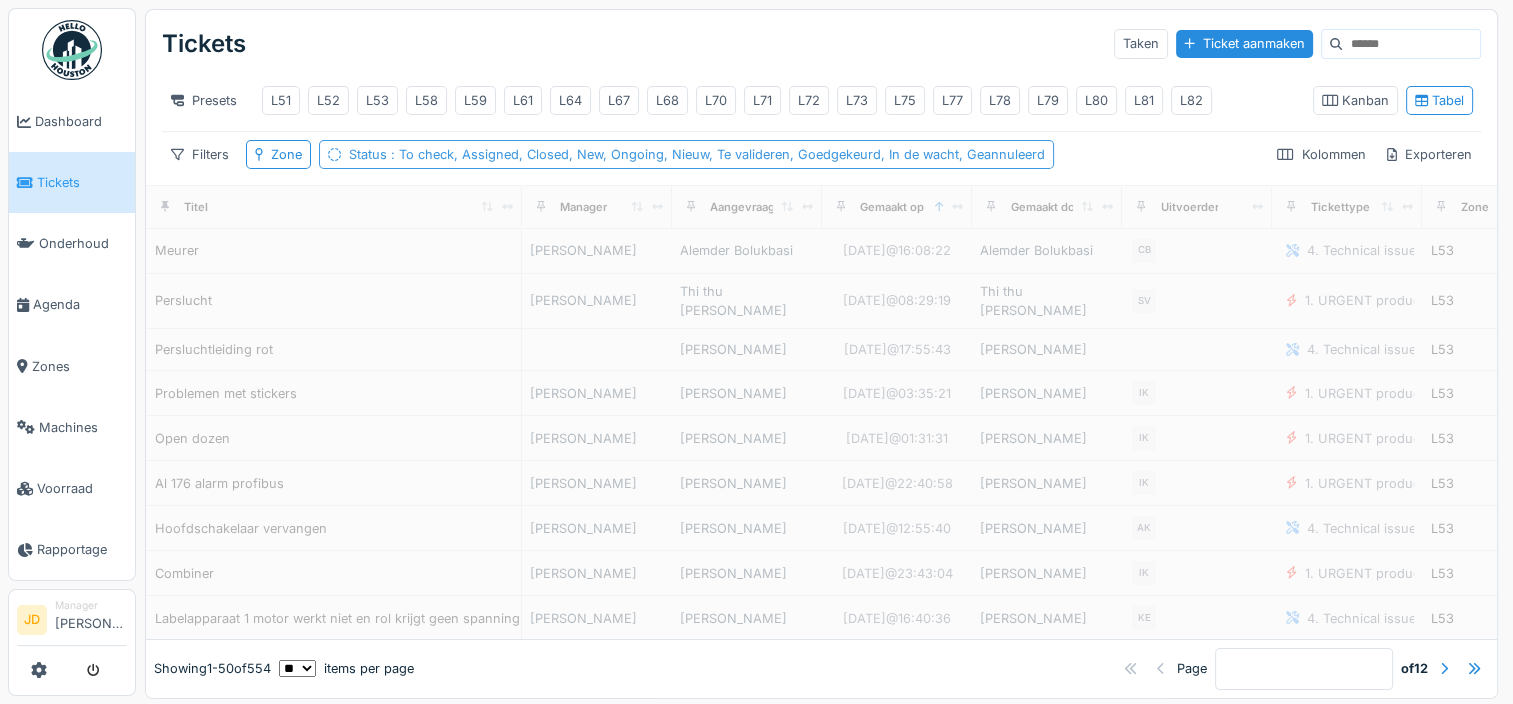 click on "Status   :   To check, Assigned, Closed, New, Ongoing, Nieuw, Te valideren, Goedgekeurd, In de wacht, Geannuleerd" at bounding box center [697, 154] 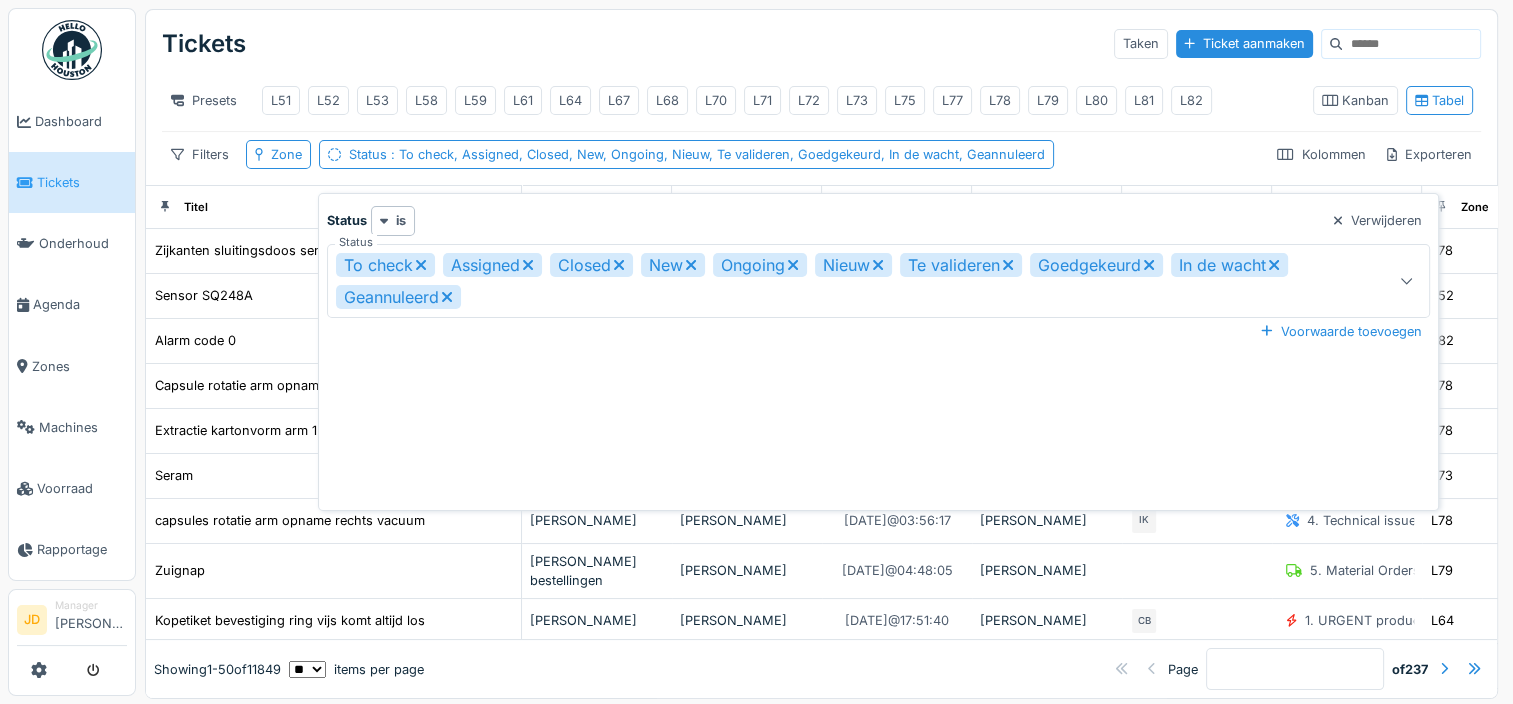 click on "To check   Assigned   Closed   New   Ongoing   Nieuw   Te valideren   Goedgekeurd   In de wacht   Geannuleerd" at bounding box center (823, 281) 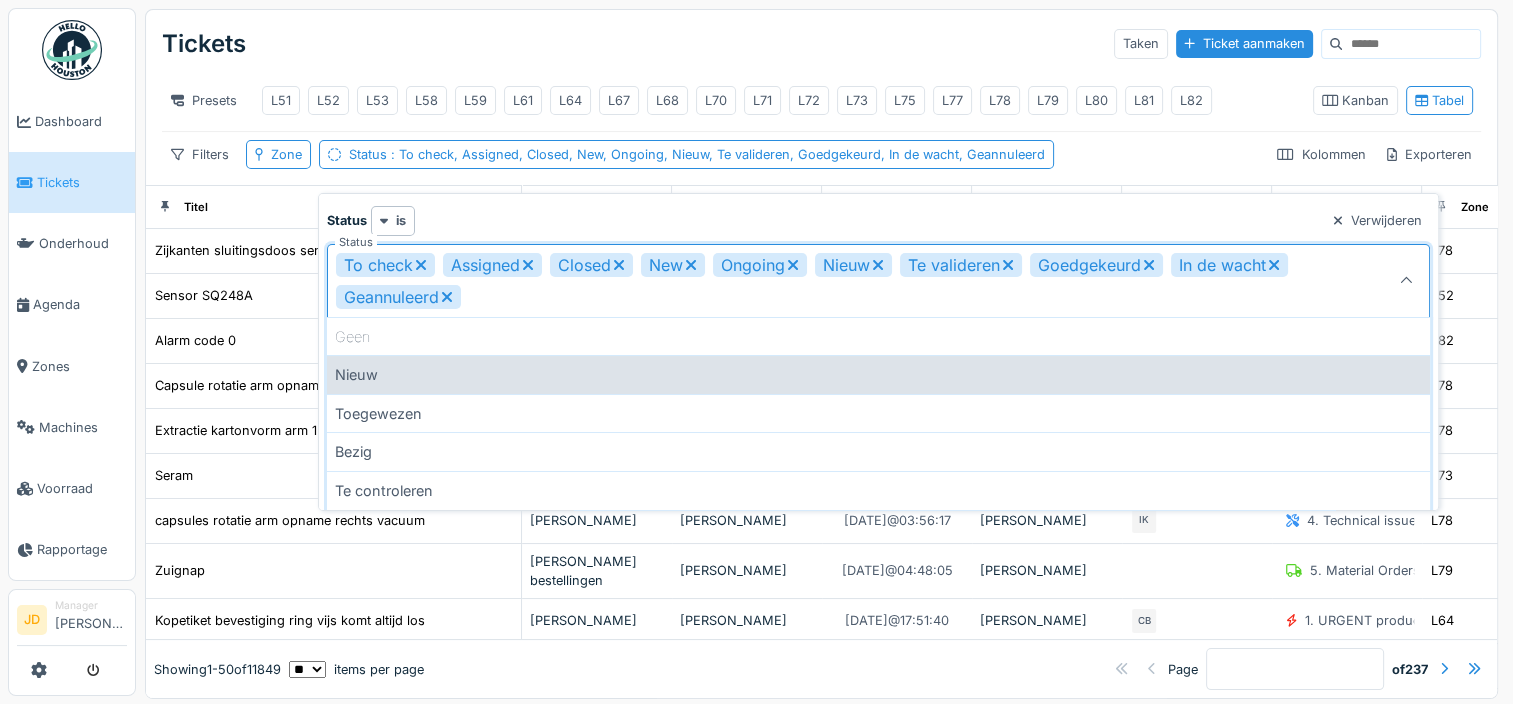 click on "Nieuw" at bounding box center [878, 374] 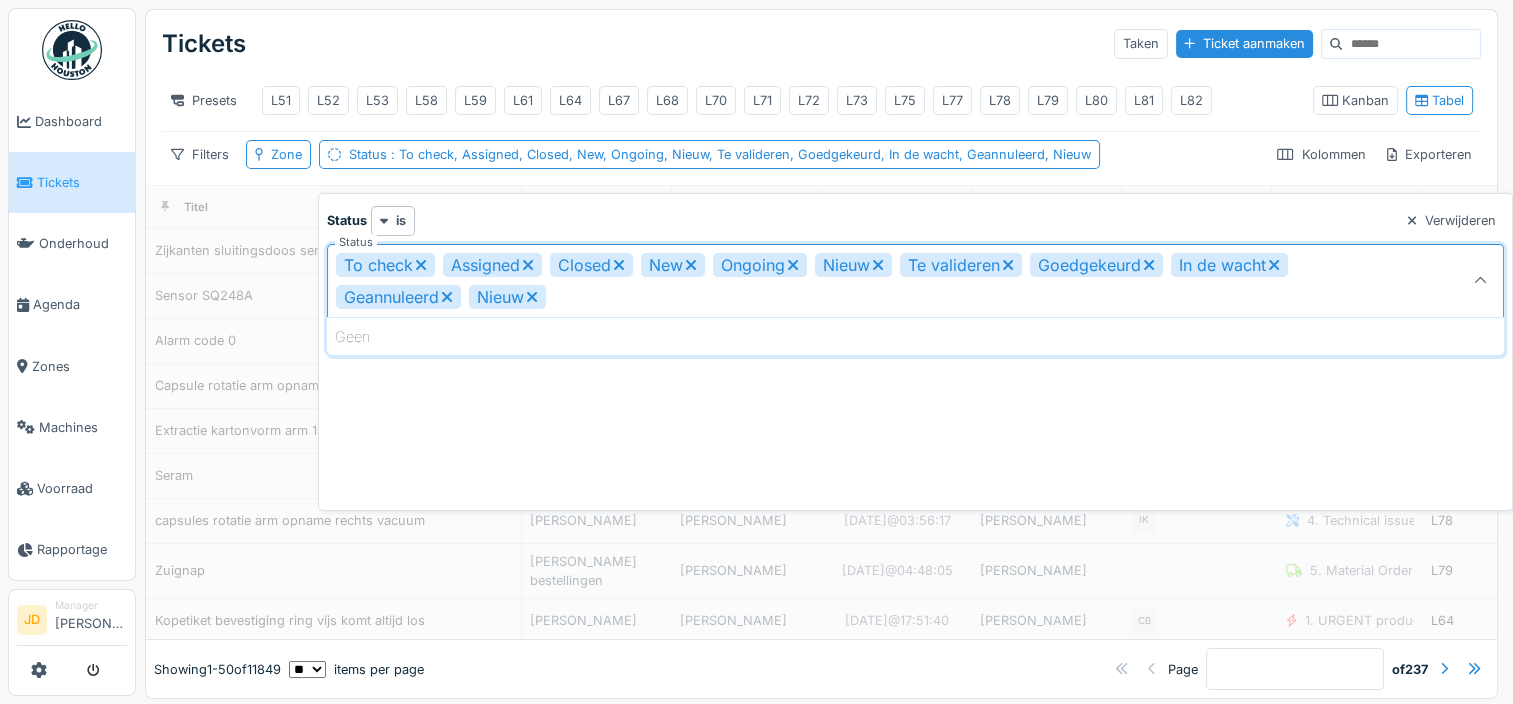 click on "To check   Assigned   Closed   New   Ongoing   Nieuw   Te valideren   Goedgekeurd   In de wacht   Geannuleerd   Nieuw" at bounding box center (857, 281) 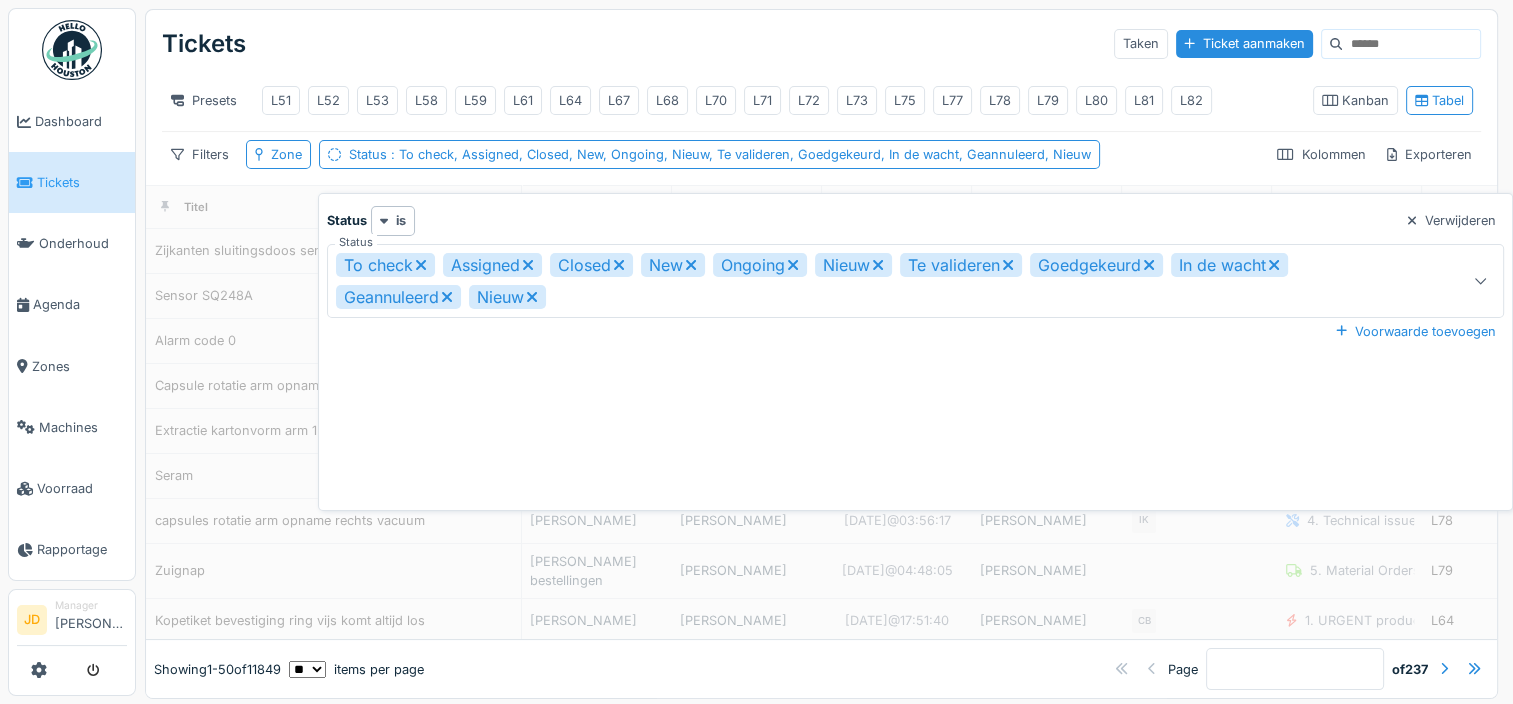 click on "To check   Assigned   Closed   New   Ongoing   Nieuw   Te valideren   Goedgekeurd   In de wacht   Geannuleerd   Nieuw" at bounding box center (857, 281) 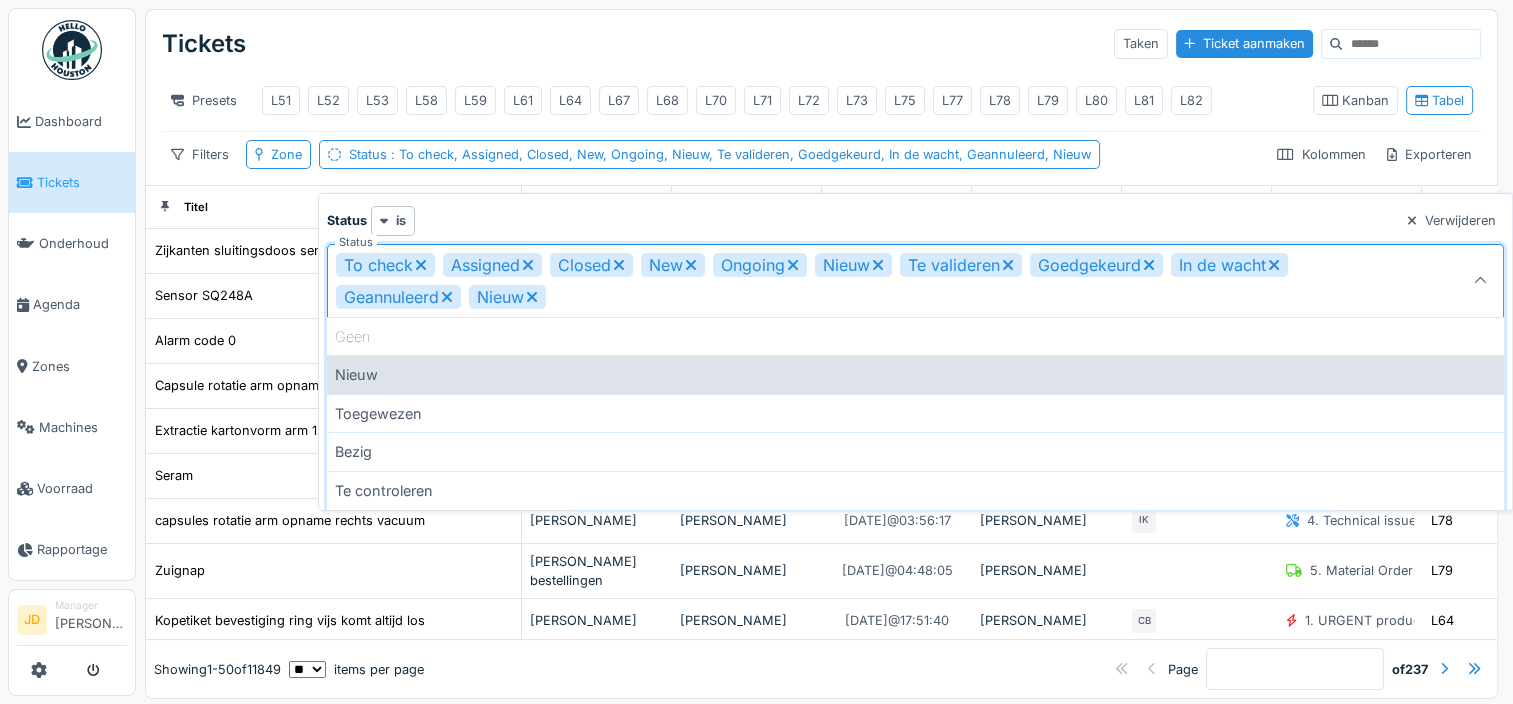 click on "Nieuw" at bounding box center (915, 374) 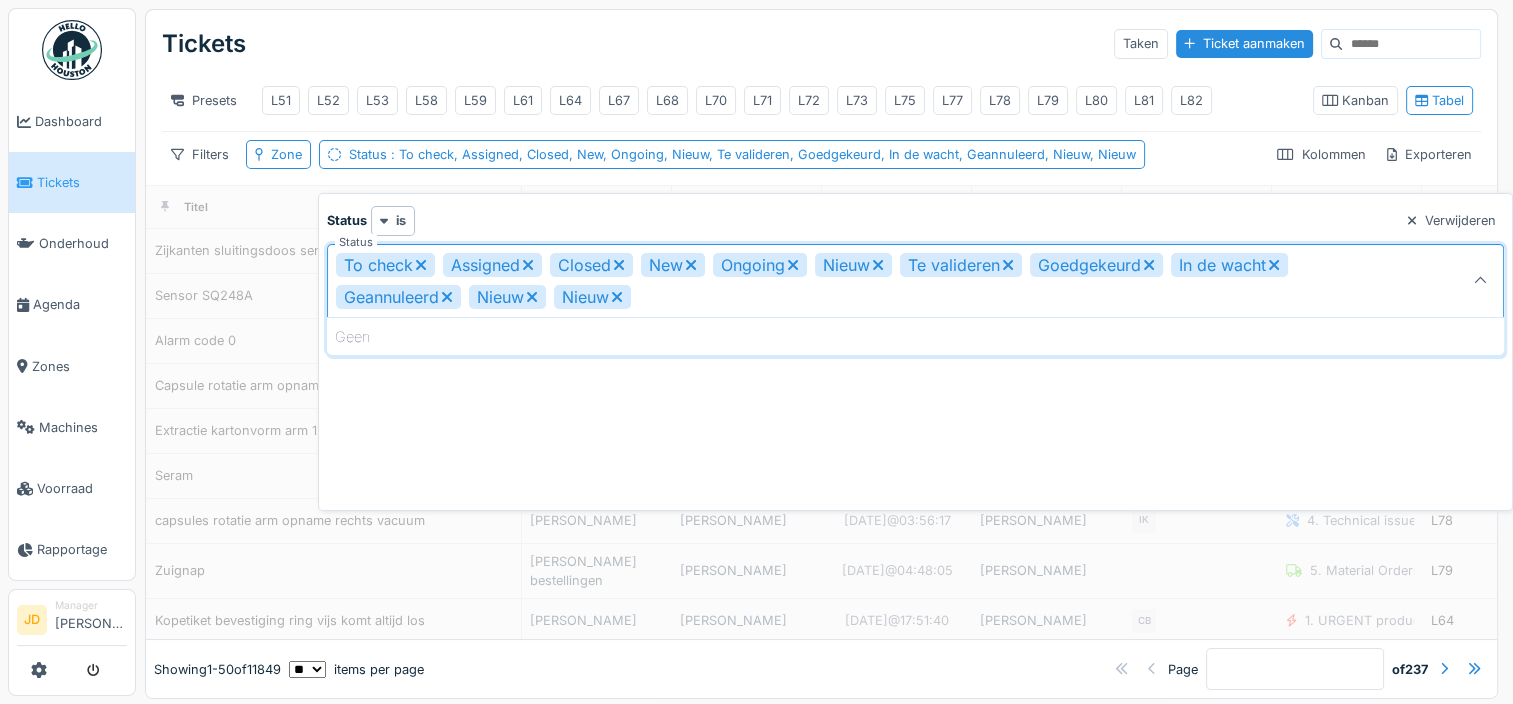 click 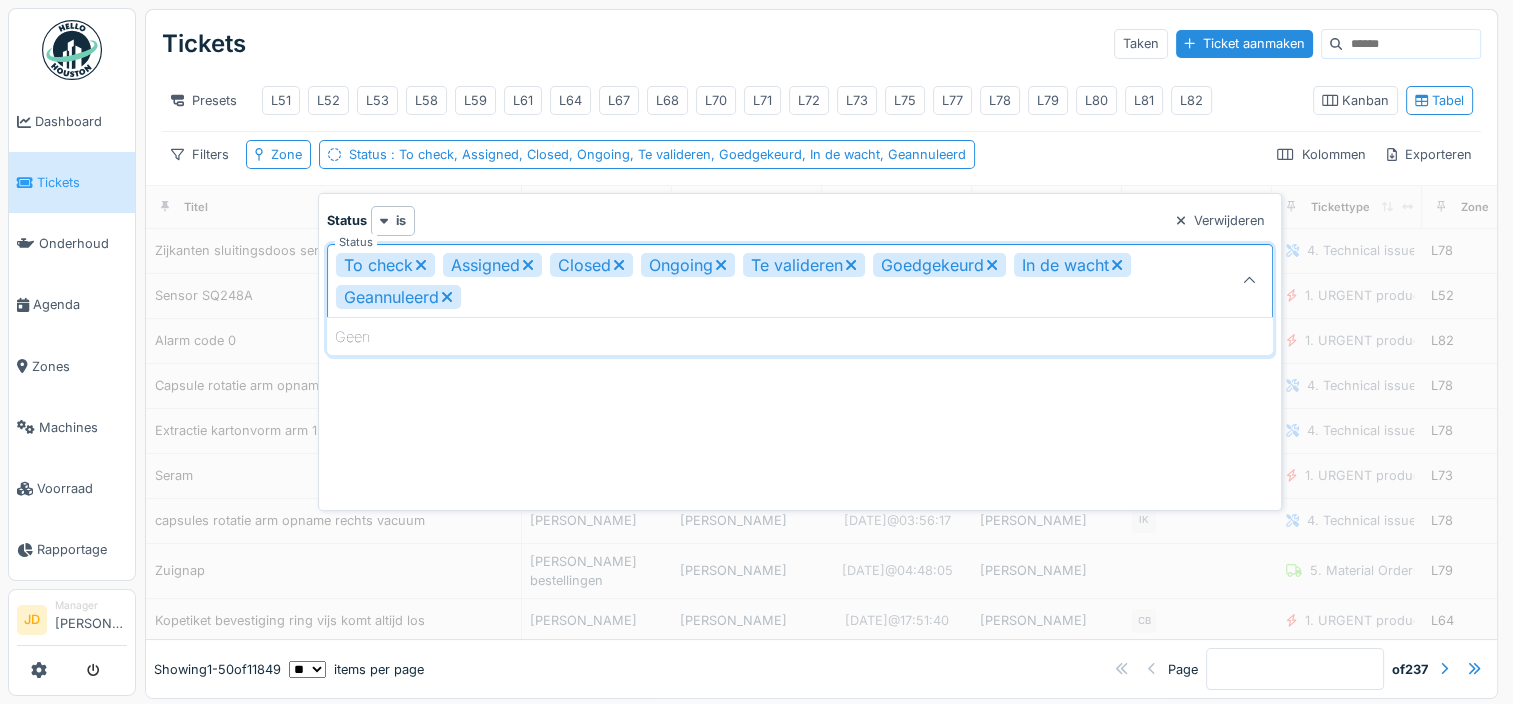 click on "To check   Assigned   Closed   Ongoing   Te valideren   Goedgekeurd   In de wacht   Geannuleerd" at bounding box center (753, 281) 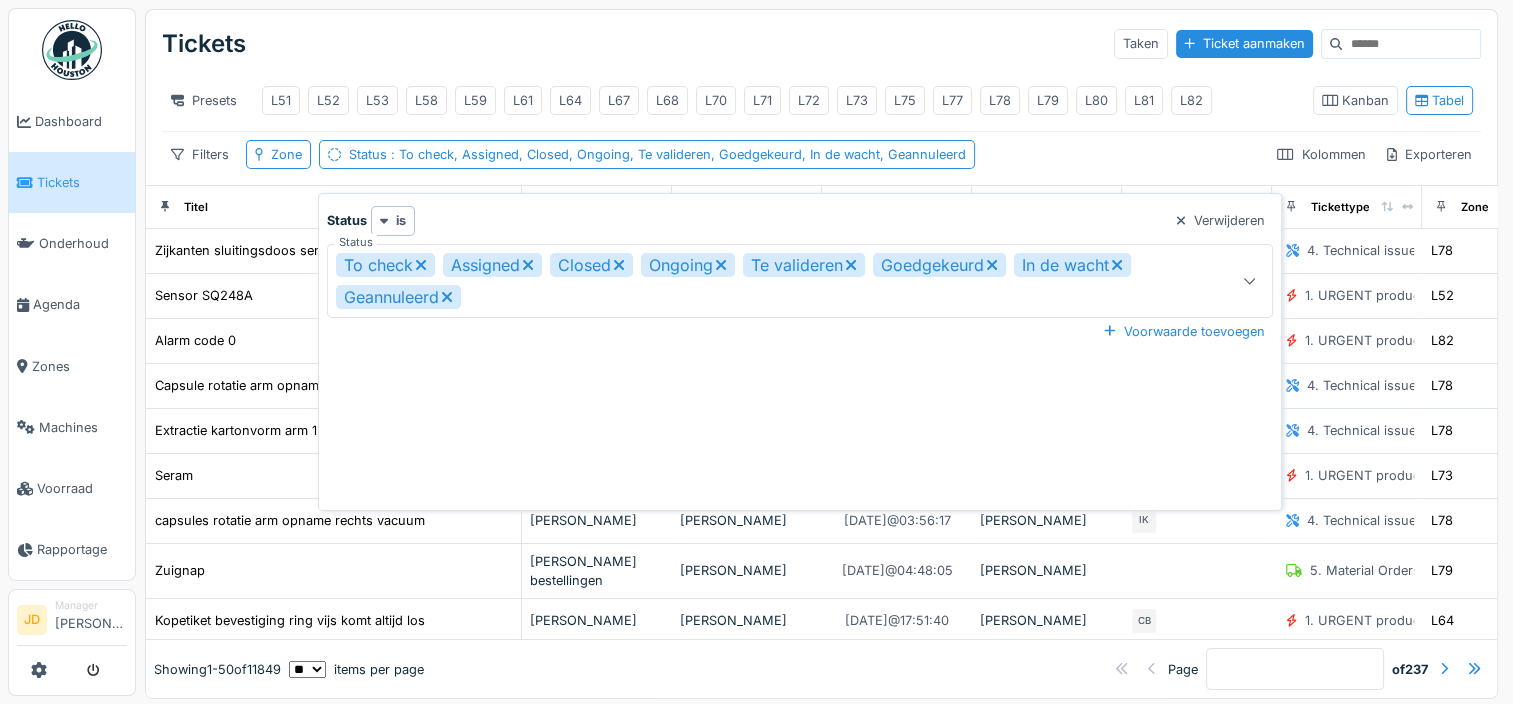 click on "To check   Assigned   Closed   Ongoing   Te valideren   Goedgekeurd   In de wacht   Geannuleerd" at bounding box center (753, 281) 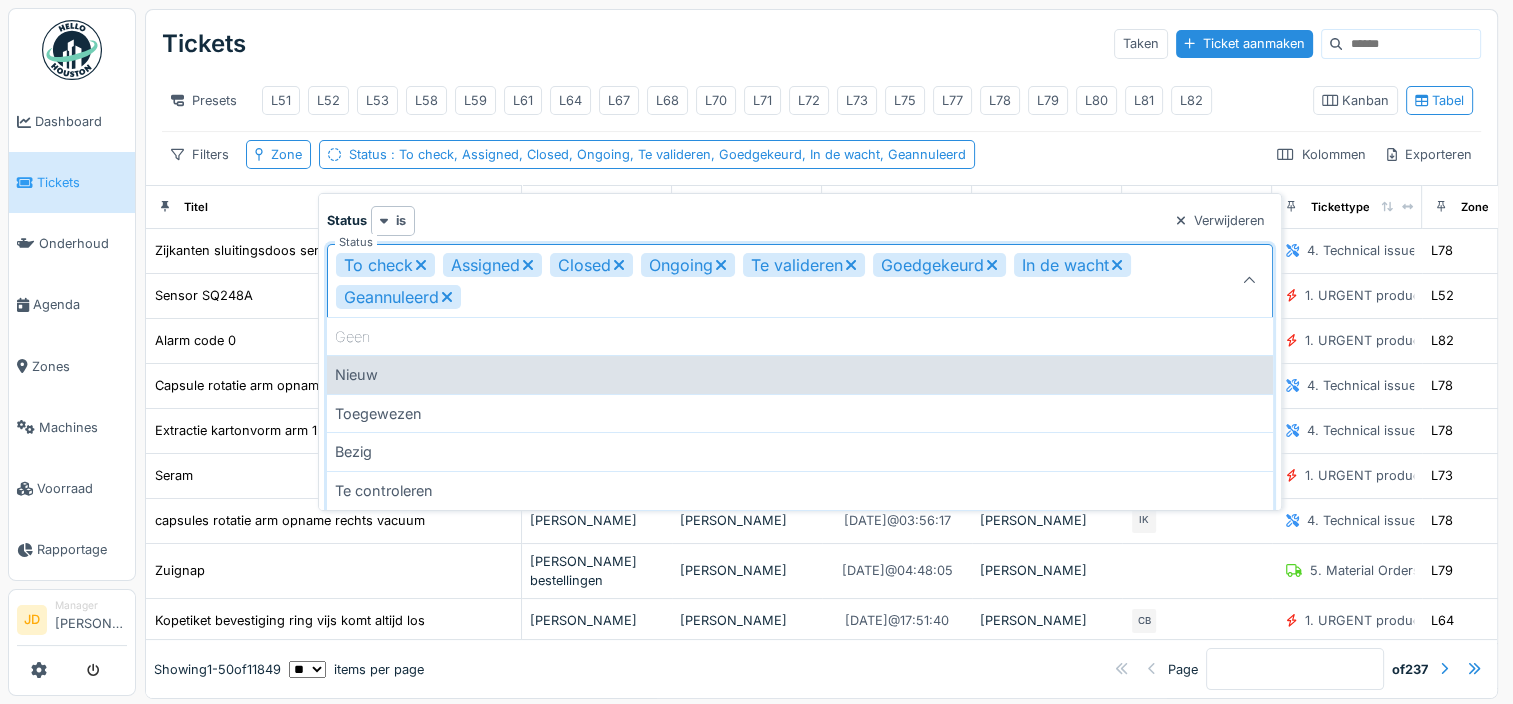 click on "Nieuw" at bounding box center [800, 374] 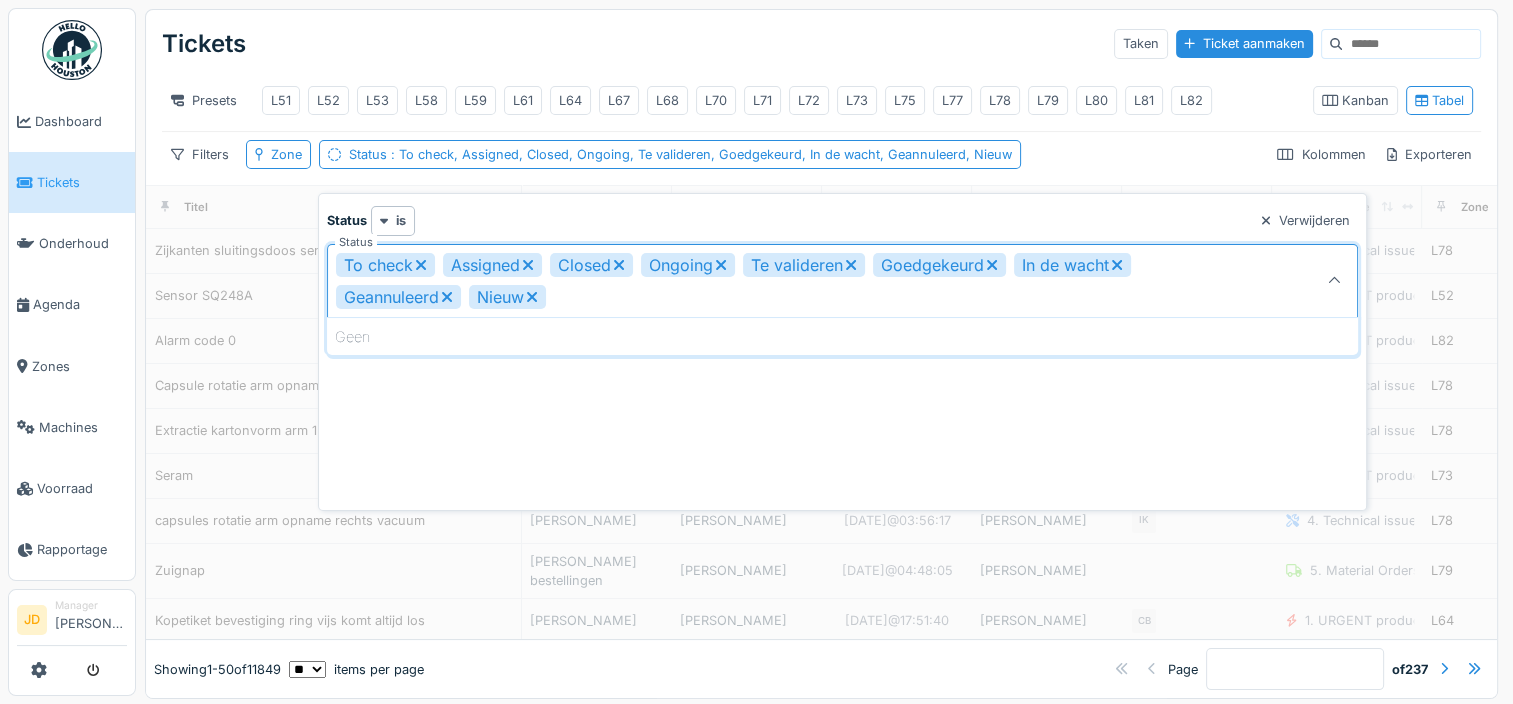 click on "To check   Assigned   Closed   Ongoing   Te valideren   Goedgekeurd   In de wacht   Geannuleerd   Nieuw" at bounding box center (791, 281) 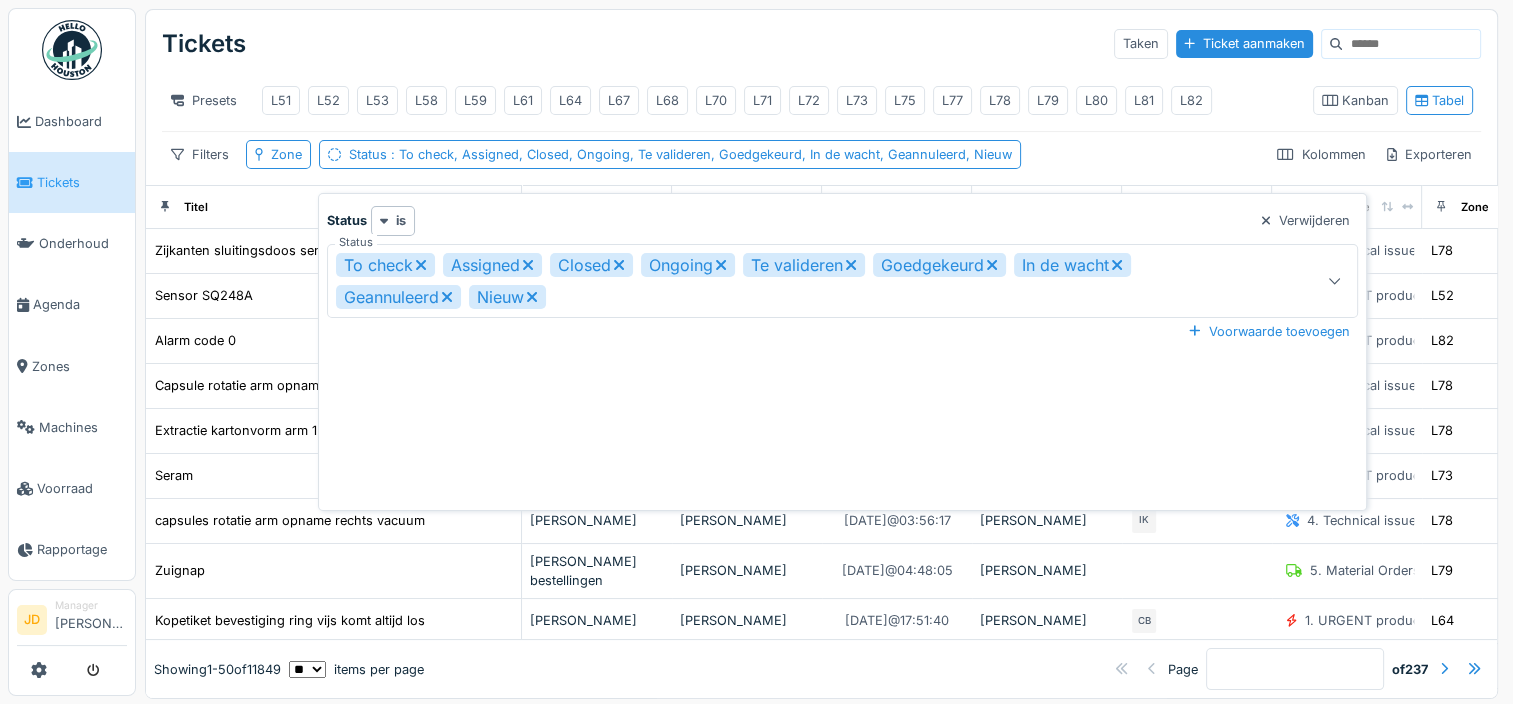 click on "To check   Assigned   Closed   Ongoing   Te valideren   Goedgekeurd   In de wacht   Geannuleerd   Nieuw" at bounding box center (842, 281) 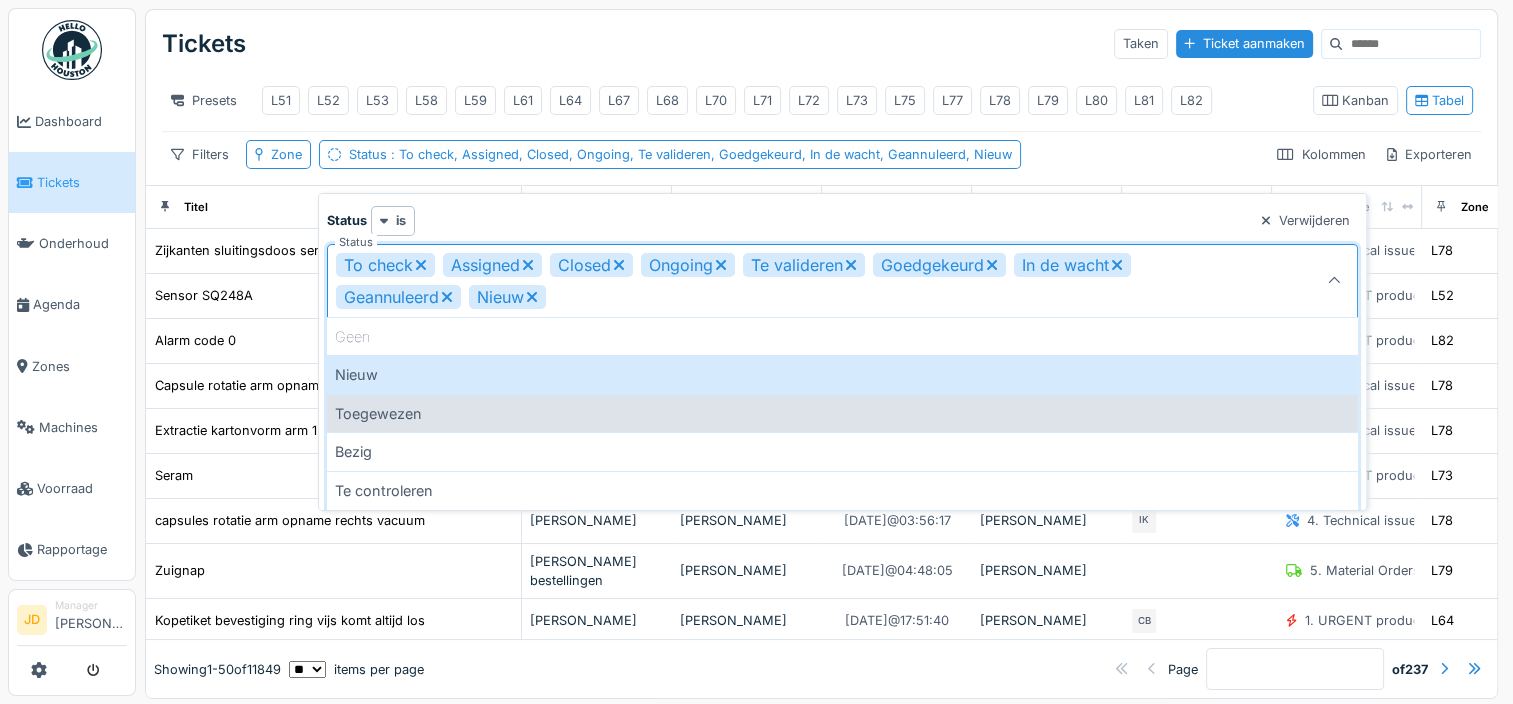 click on "Toegewezen" at bounding box center (842, 413) 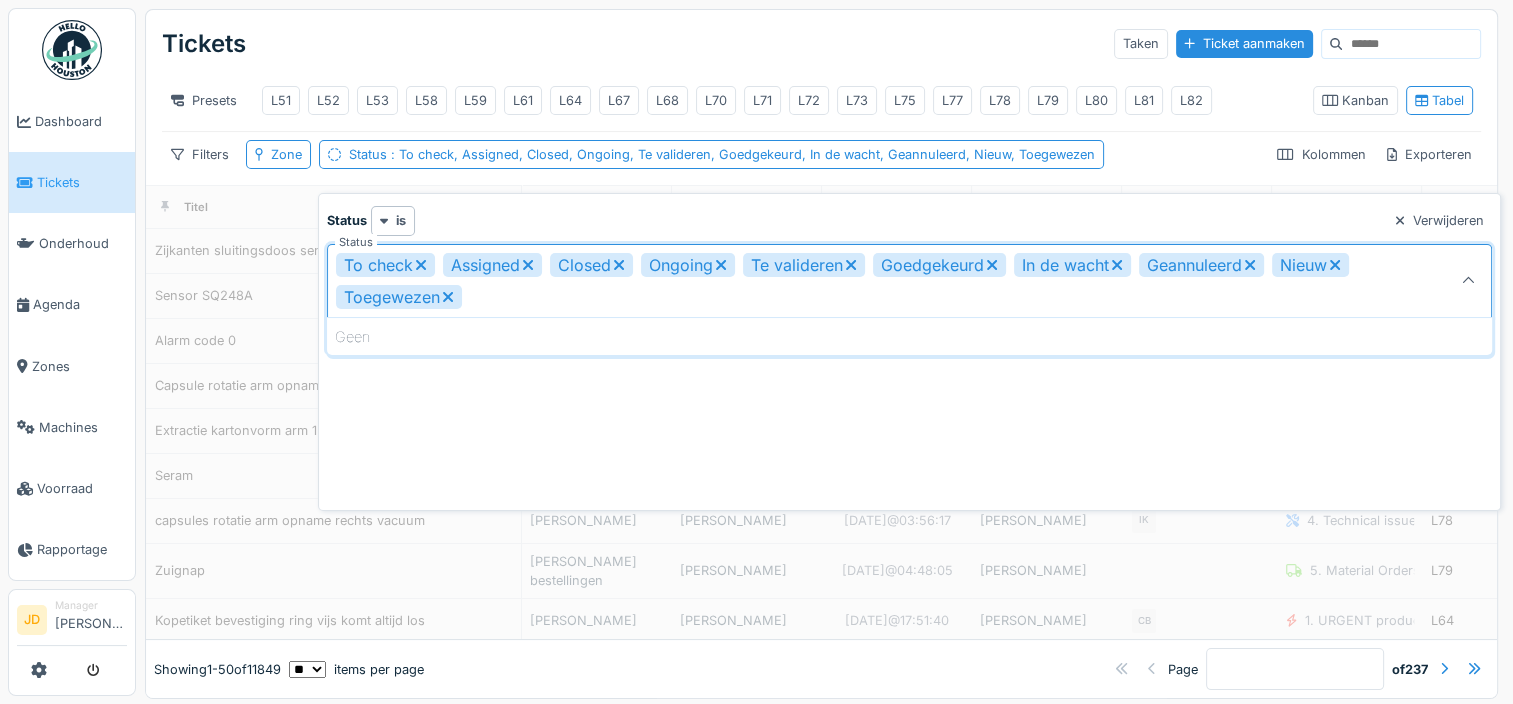 click on "To check   Assigned   Closed   Ongoing   Te valideren   Goedgekeurd   In de wacht   Geannuleerd   Nieuw   Toegewezen" at bounding box center [851, 281] 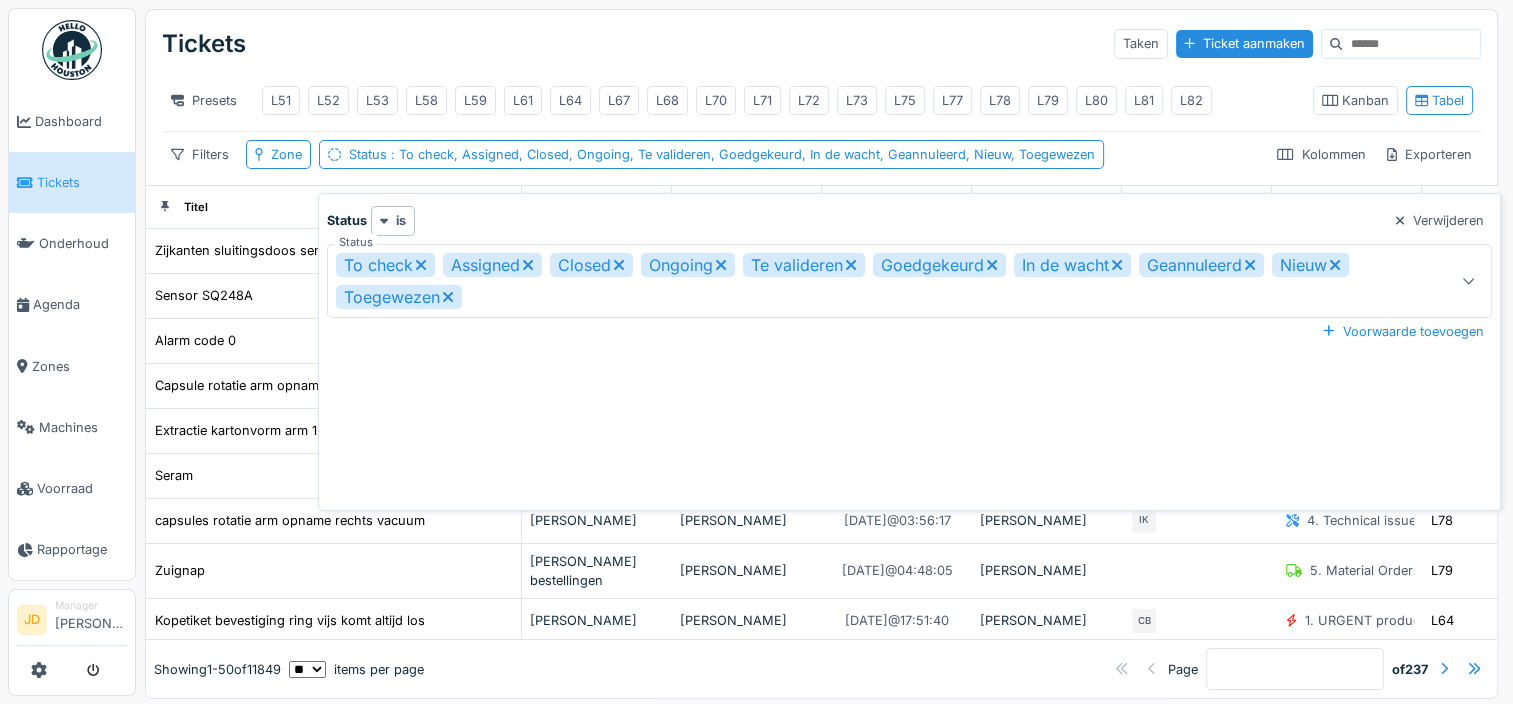 click on "To check   Assigned   Closed   Ongoing   Te valideren   Goedgekeurd   In de wacht   Geannuleerd   Nieuw   Toegewezen" at bounding box center [851, 281] 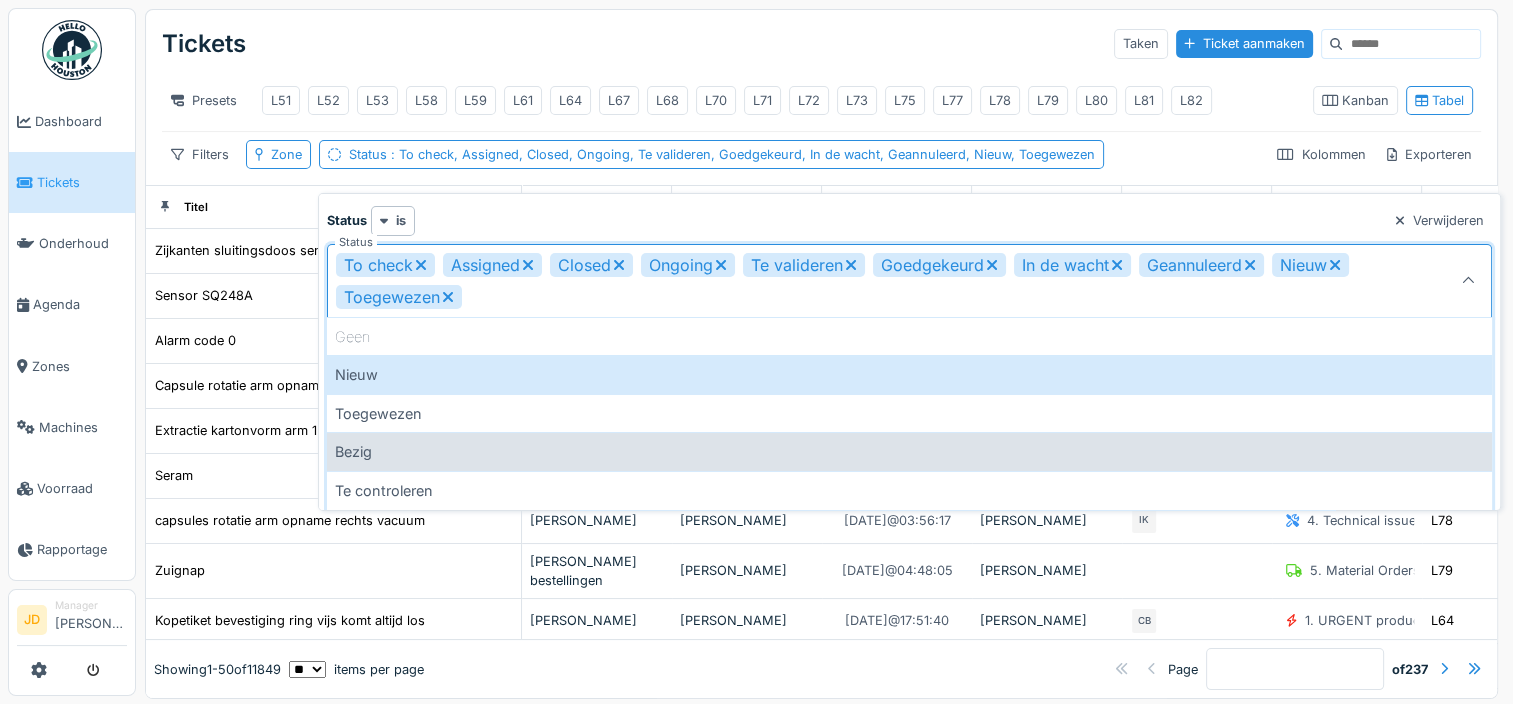 click on "Bezig" at bounding box center (909, 451) 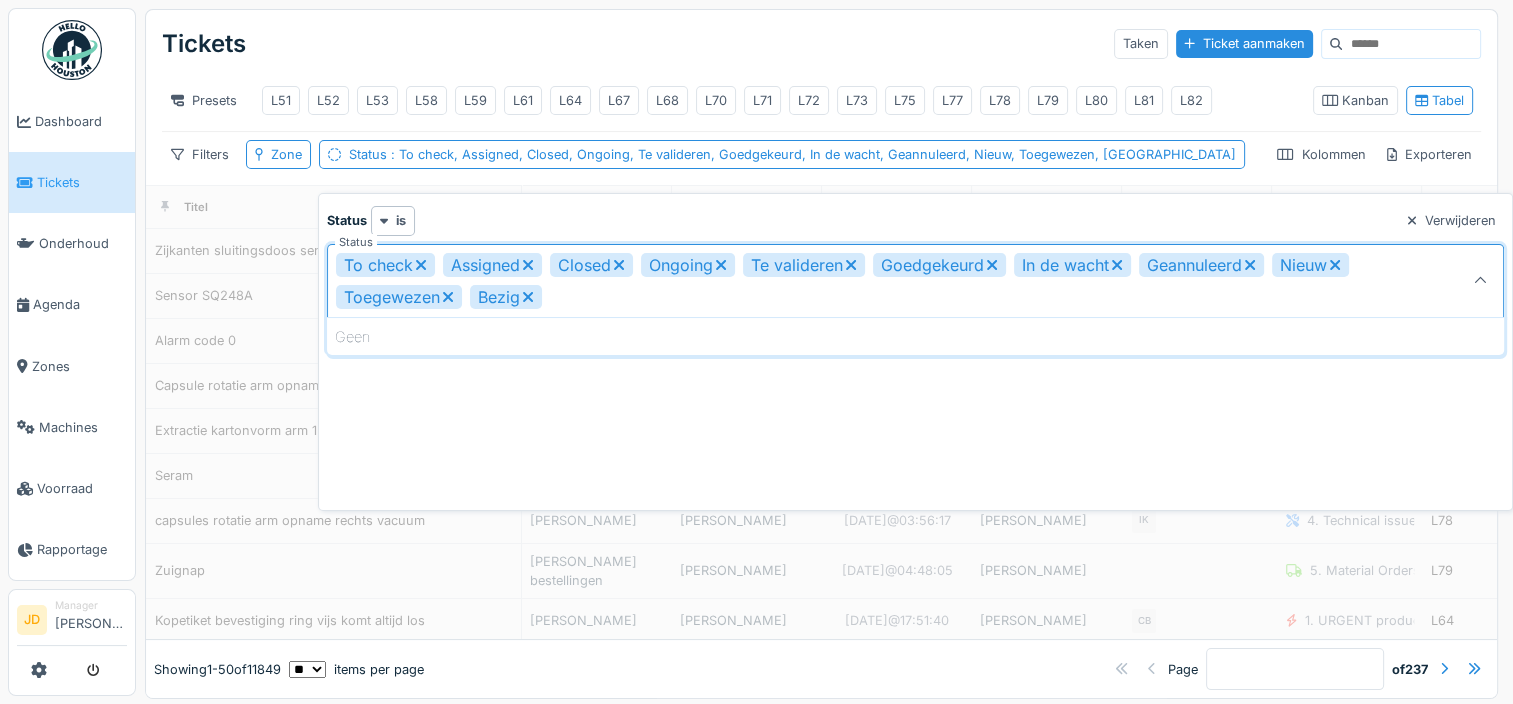 click on "To check   Assigned   Closed   Ongoing   Te valideren   Goedgekeurd   In de wacht   Geannuleerd   Nieuw   Toegewezen   Bezig" at bounding box center (857, 281) 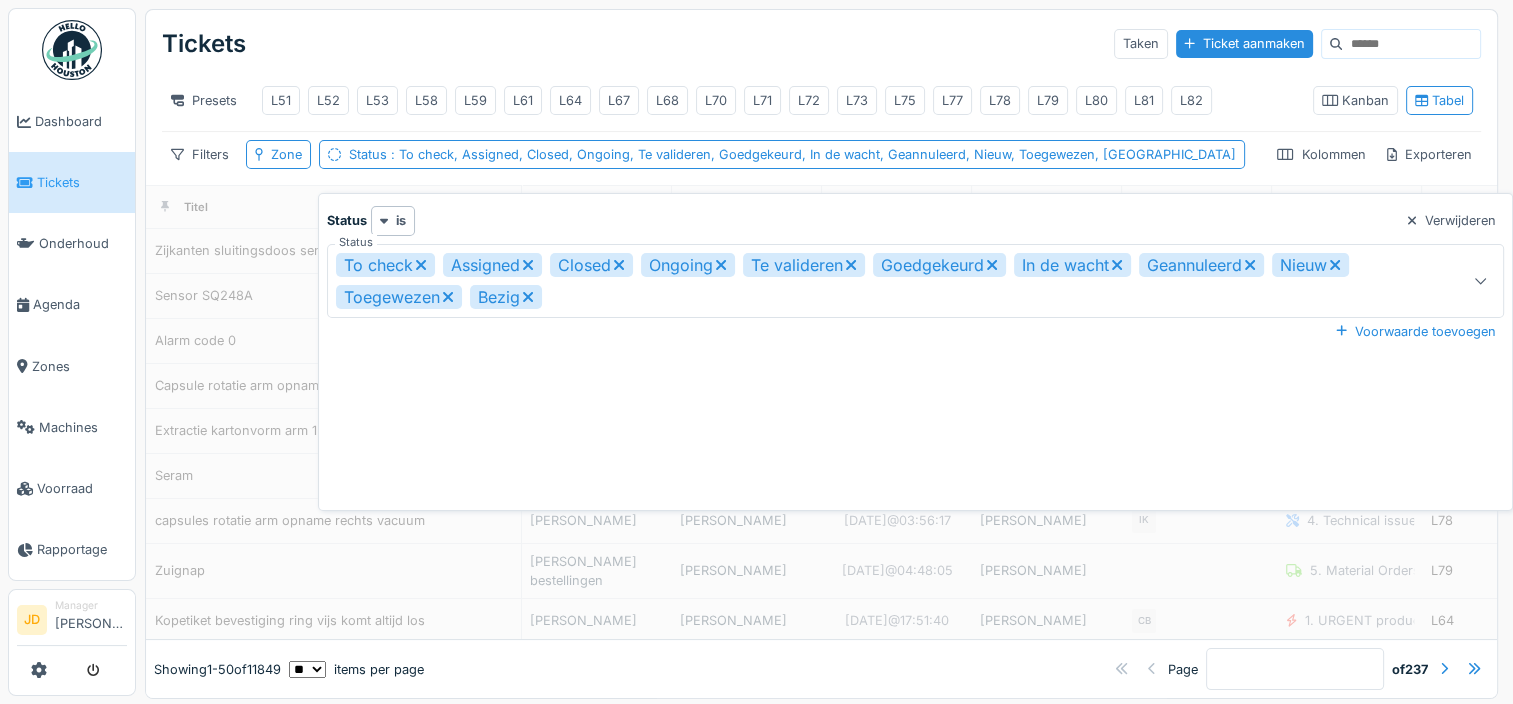 click on "To check   Assigned   Closed   Ongoing   Te valideren   Goedgekeurd   In de wacht   Geannuleerd   Nieuw   Toegewezen   Bezig" at bounding box center [857, 281] 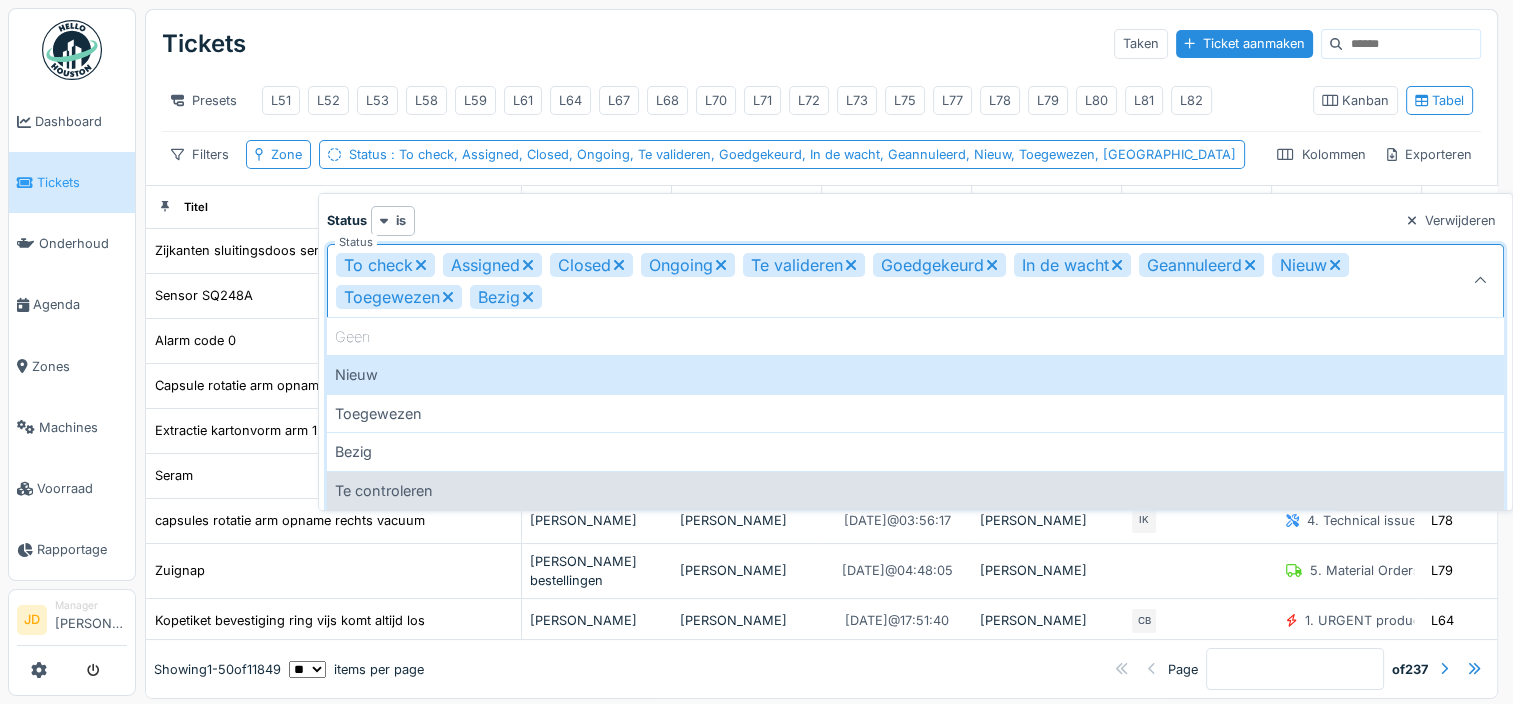 click on "Te controleren" at bounding box center (915, 490) 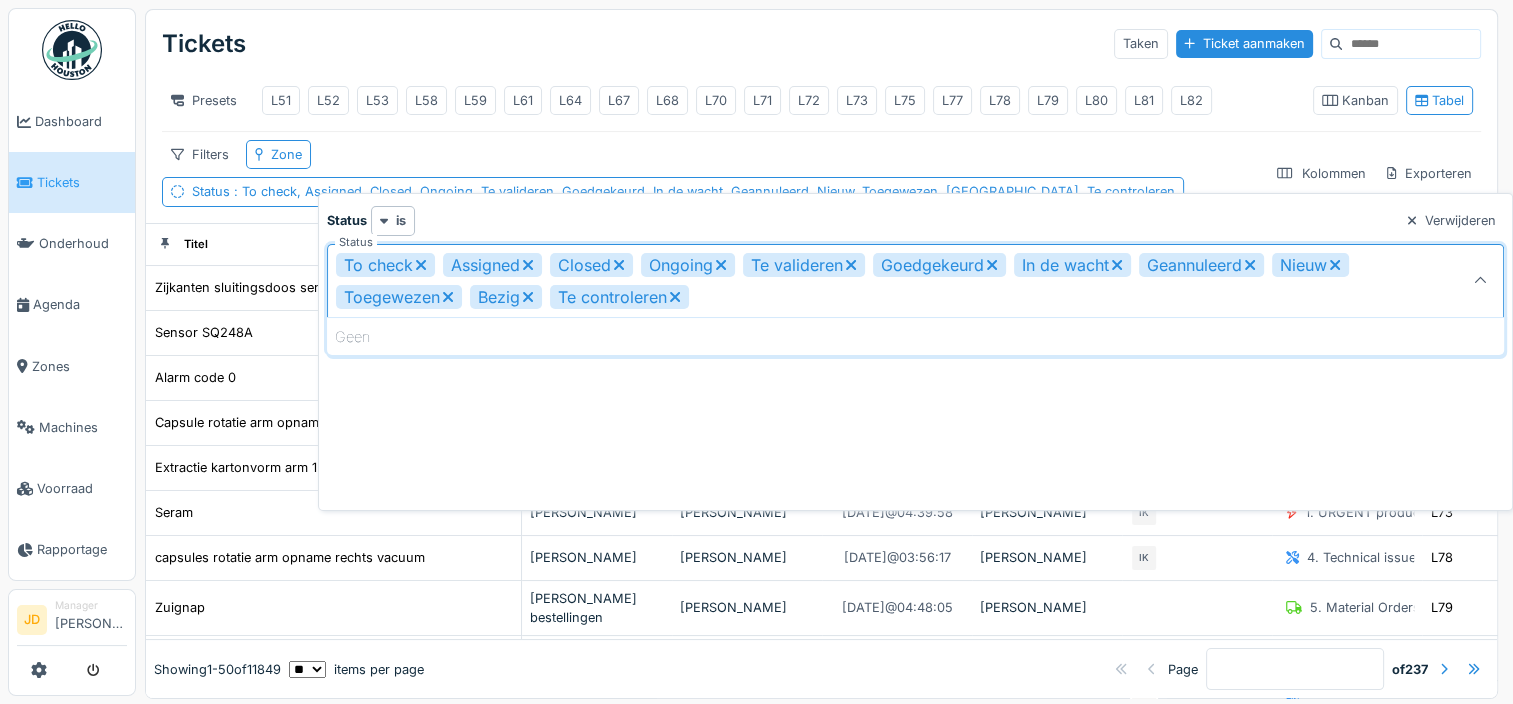 click on "Tickets Taken Ticket aanmaken" at bounding box center [821, 44] 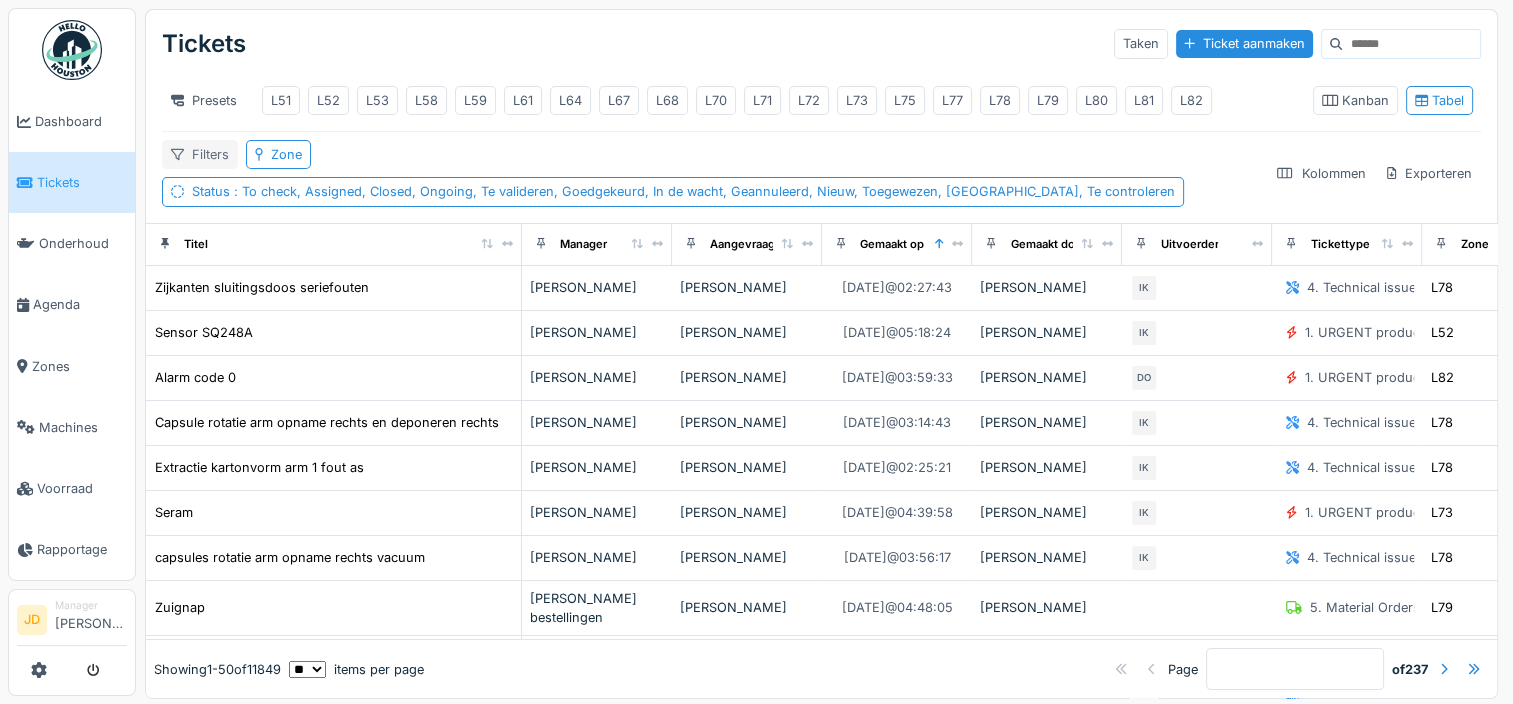 click 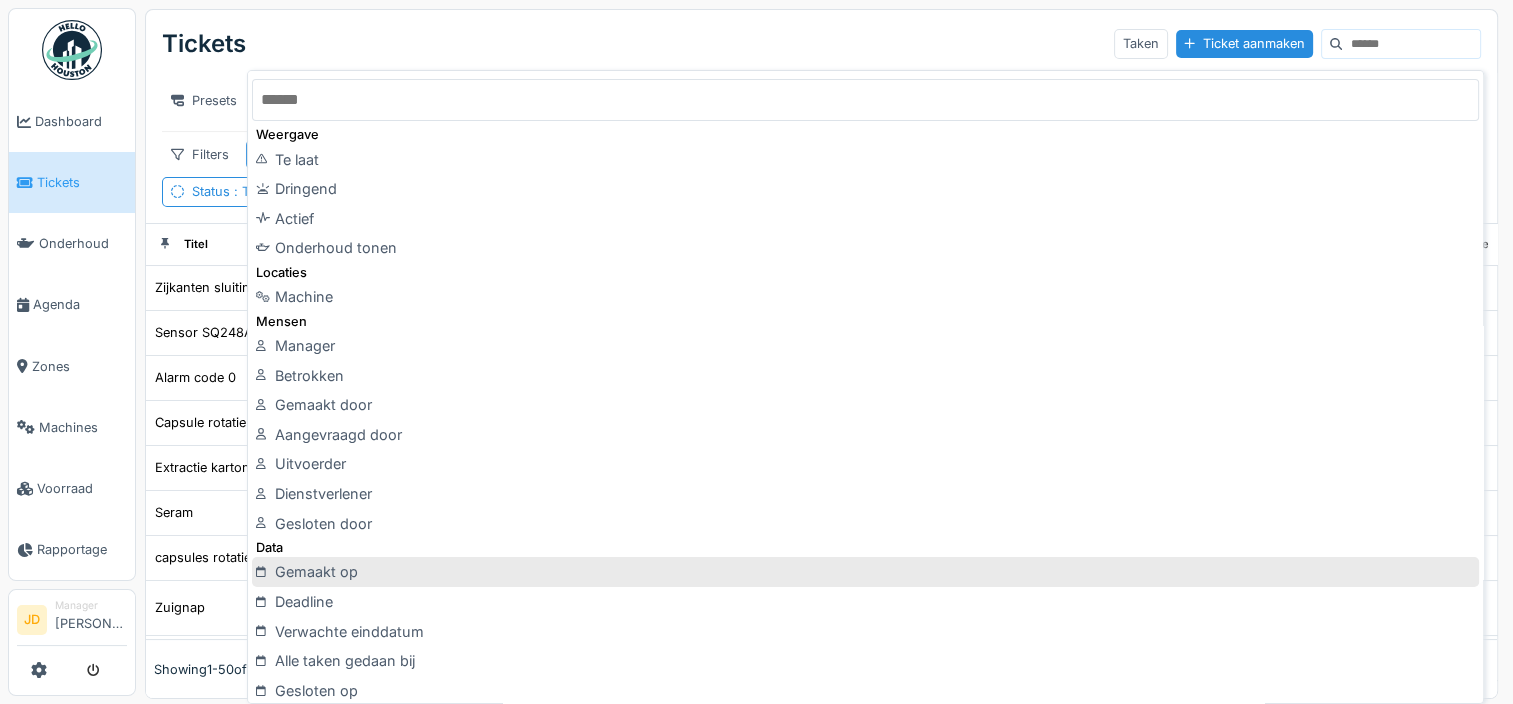 click on "Gemaakt op" at bounding box center (865, 572) 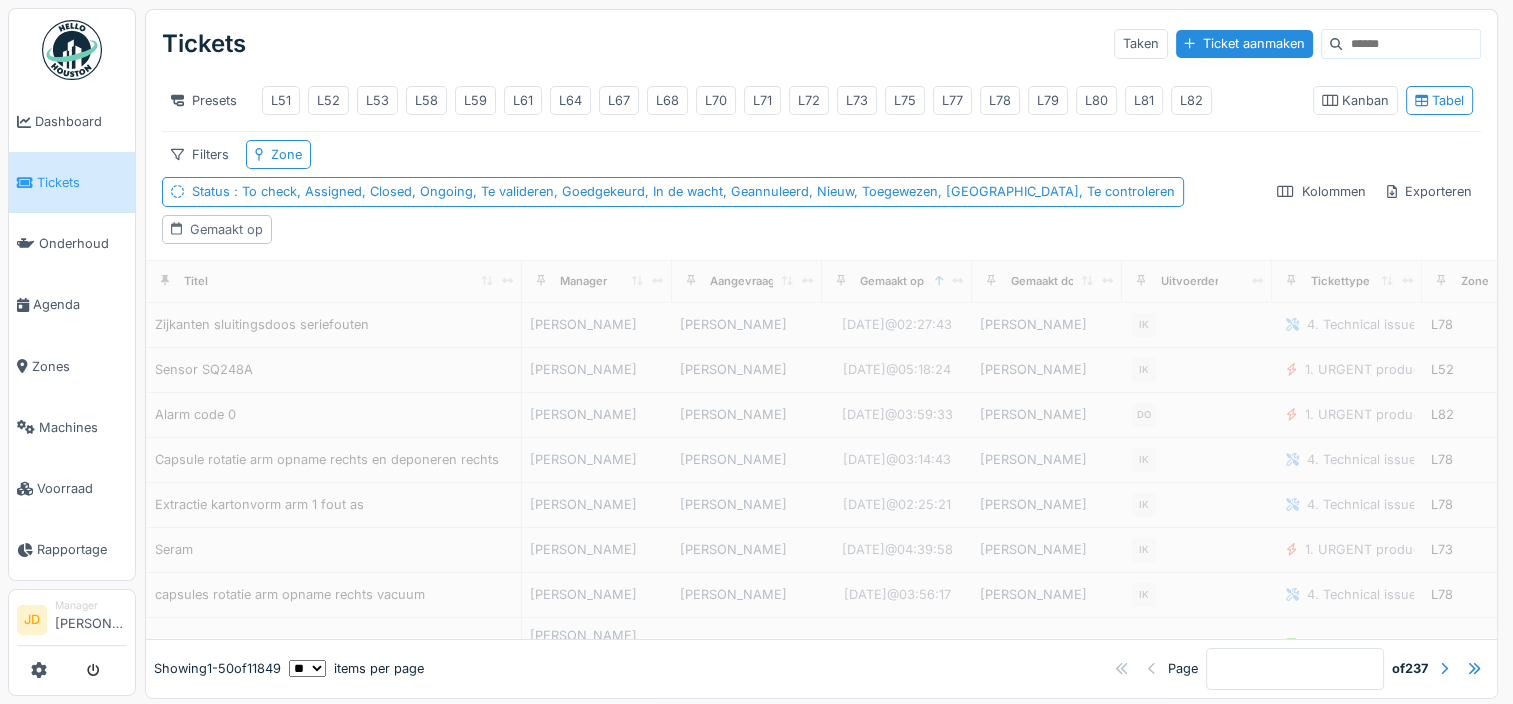 click on "Gemaakt op" at bounding box center (226, 229) 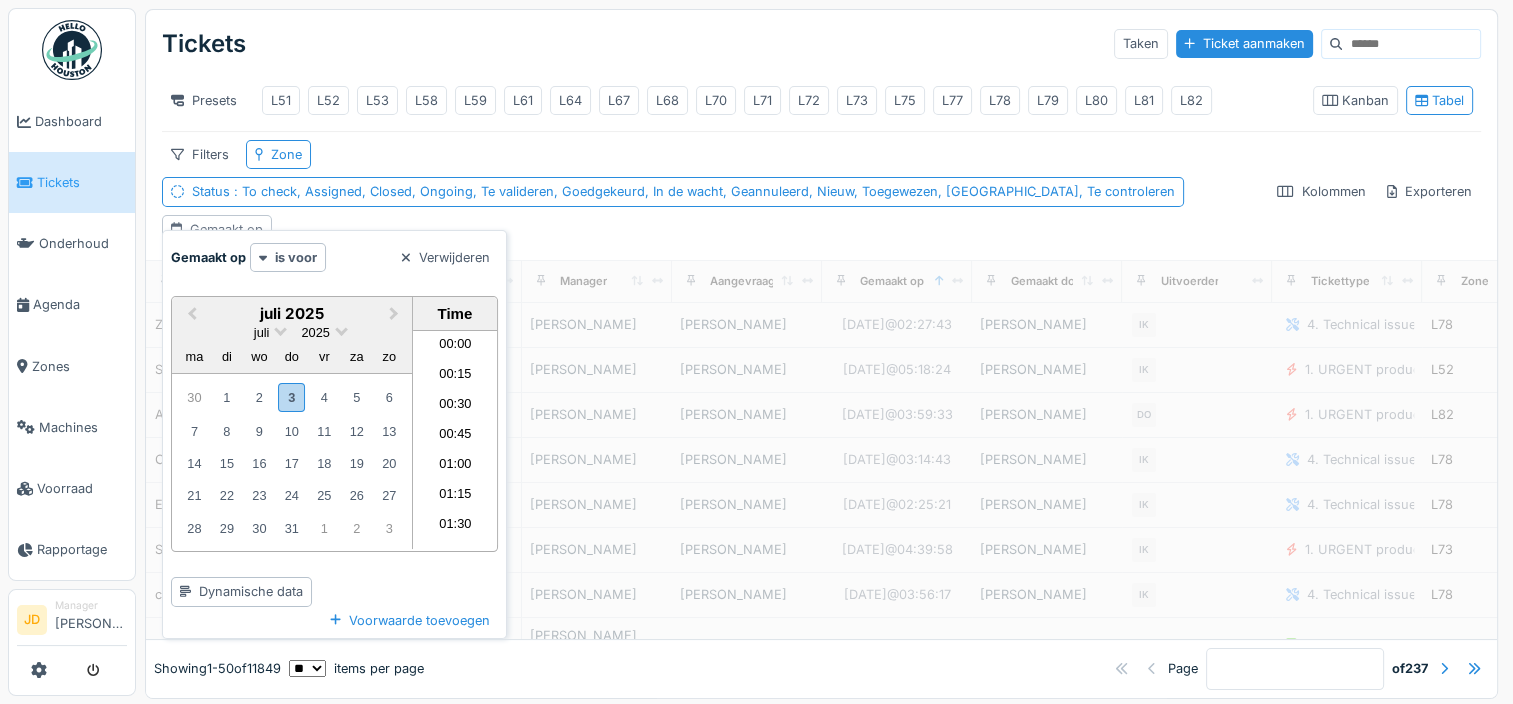scroll, scrollTop: 626, scrollLeft: 0, axis: vertical 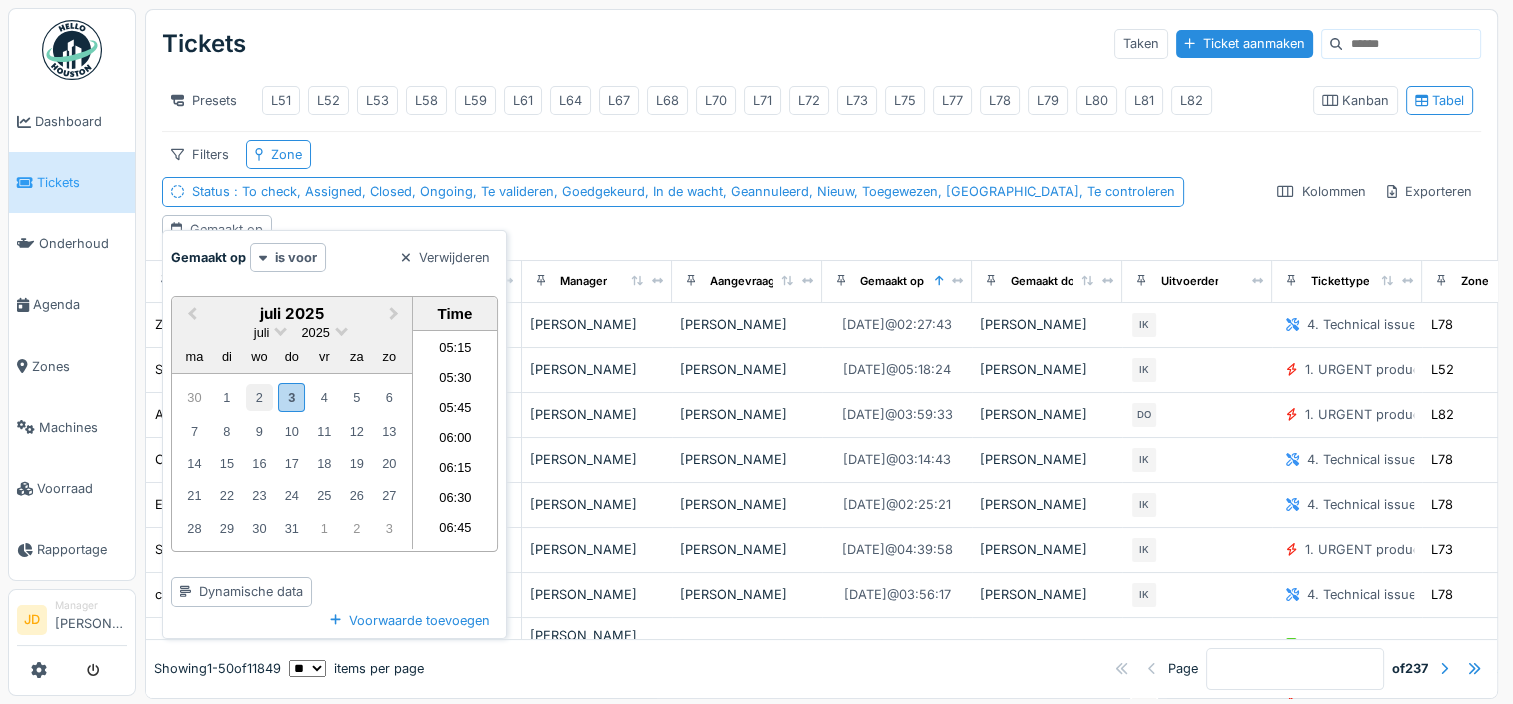 click on "2" at bounding box center [259, 397] 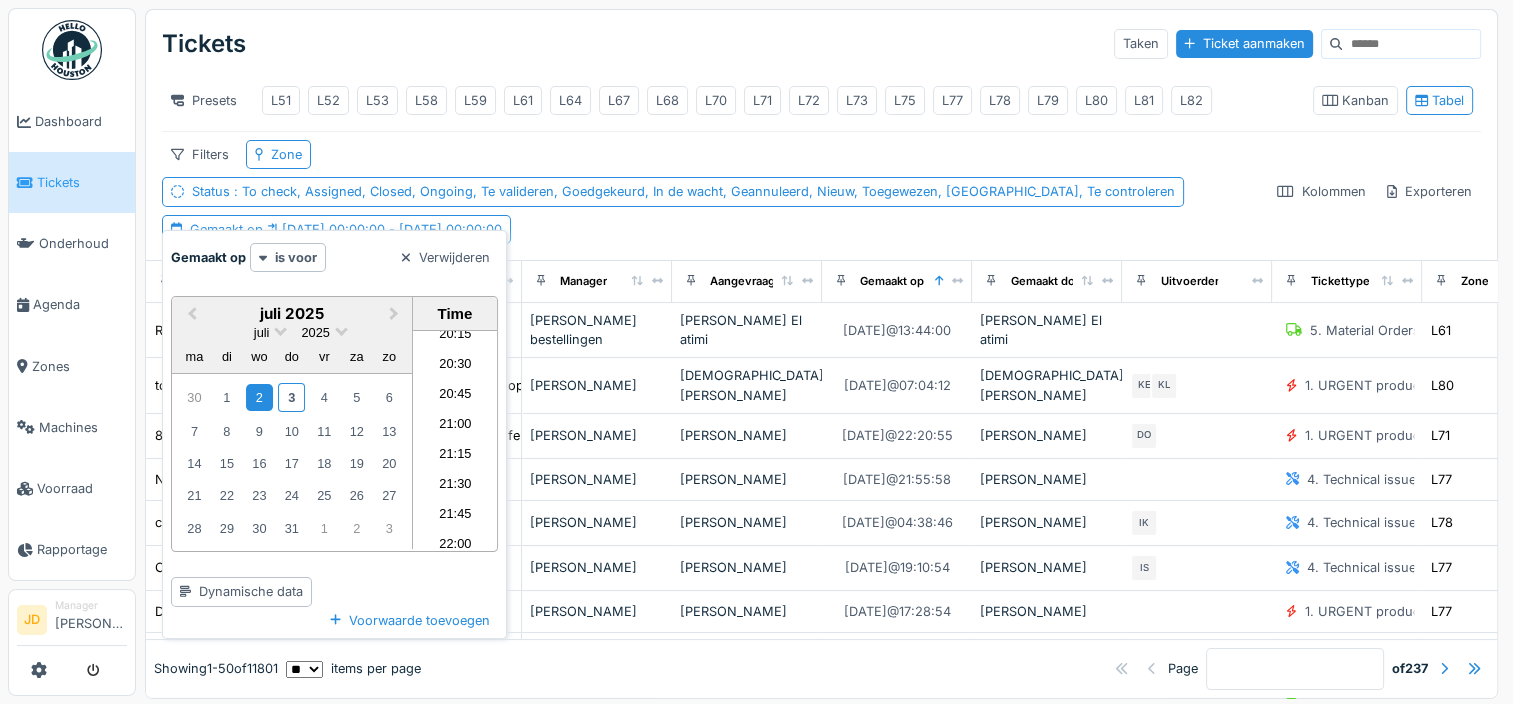scroll, scrollTop: 2526, scrollLeft: 0, axis: vertical 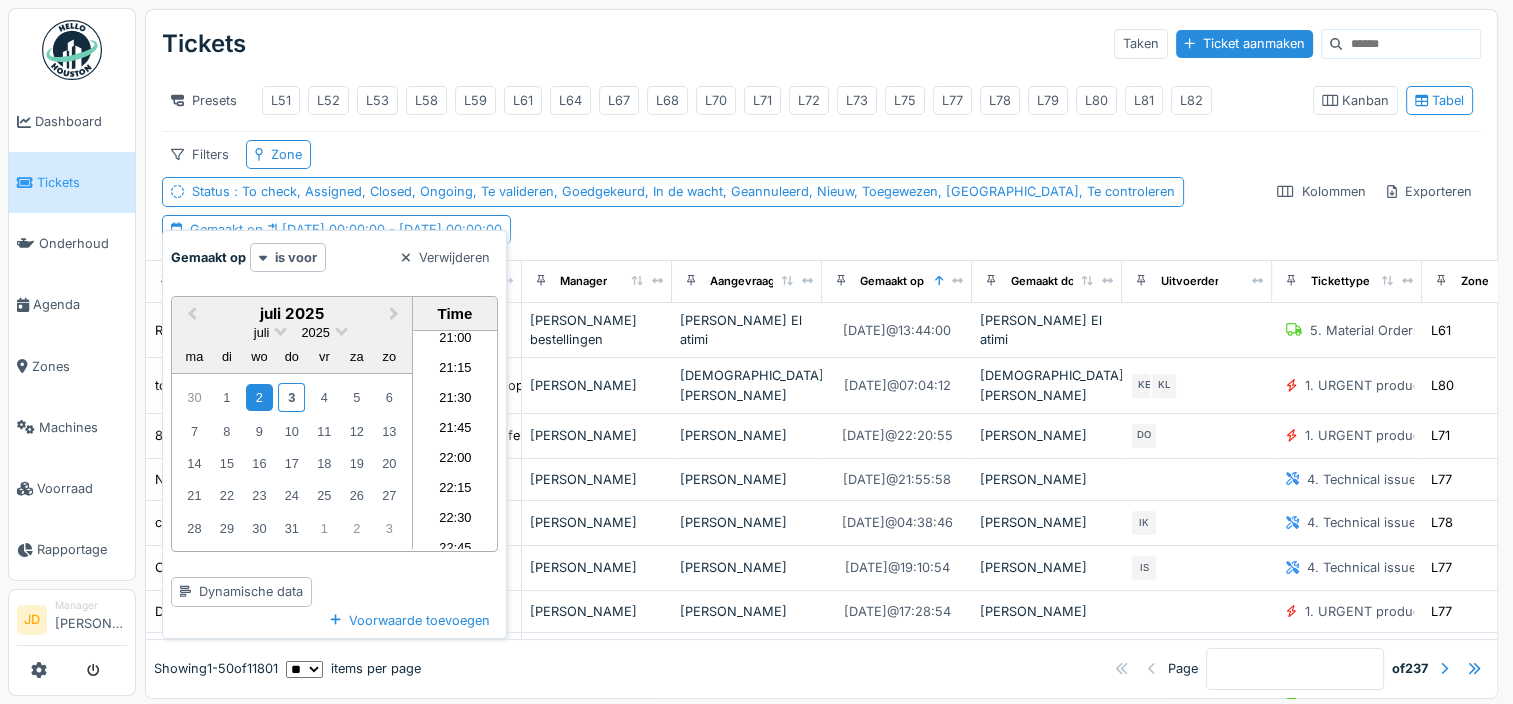click on "22:00" at bounding box center [455, 460] 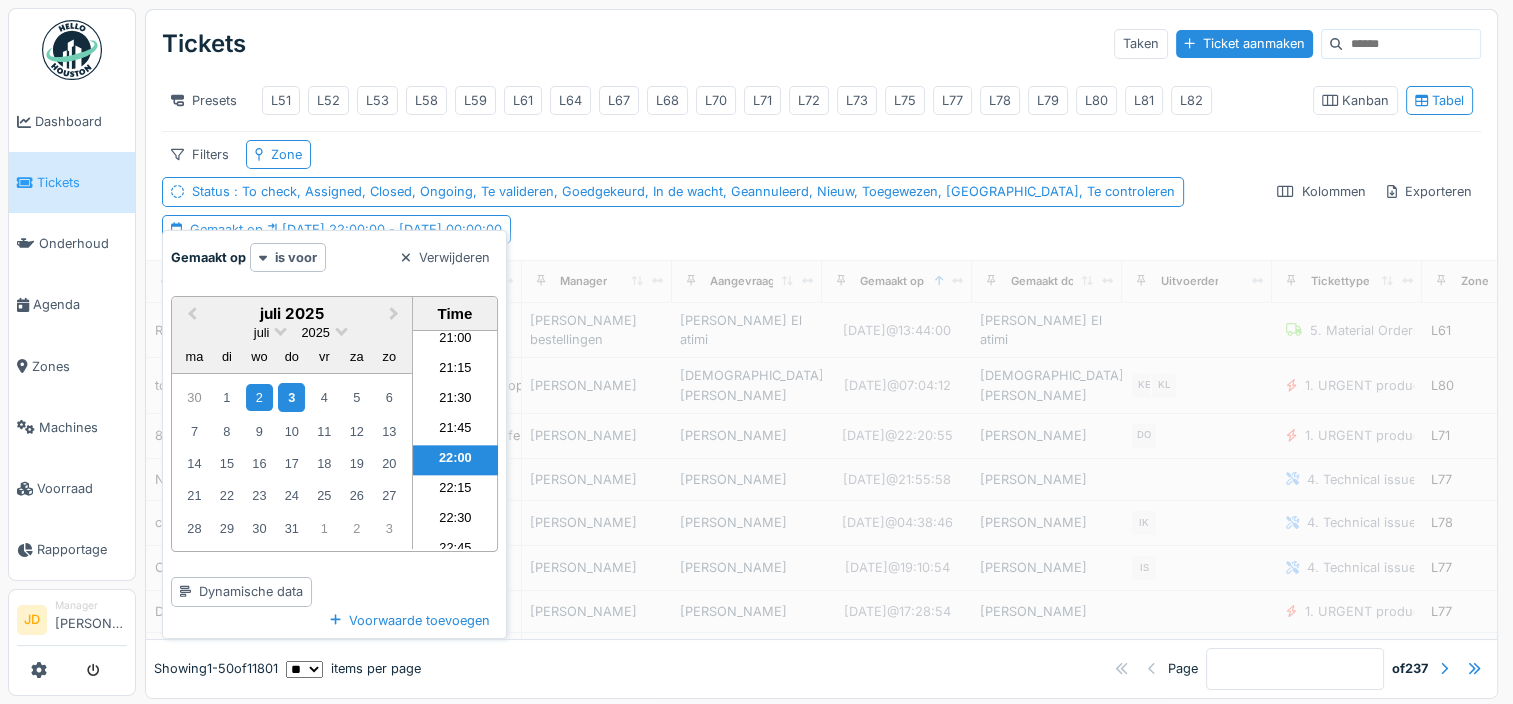 click on "3" at bounding box center (291, 397) 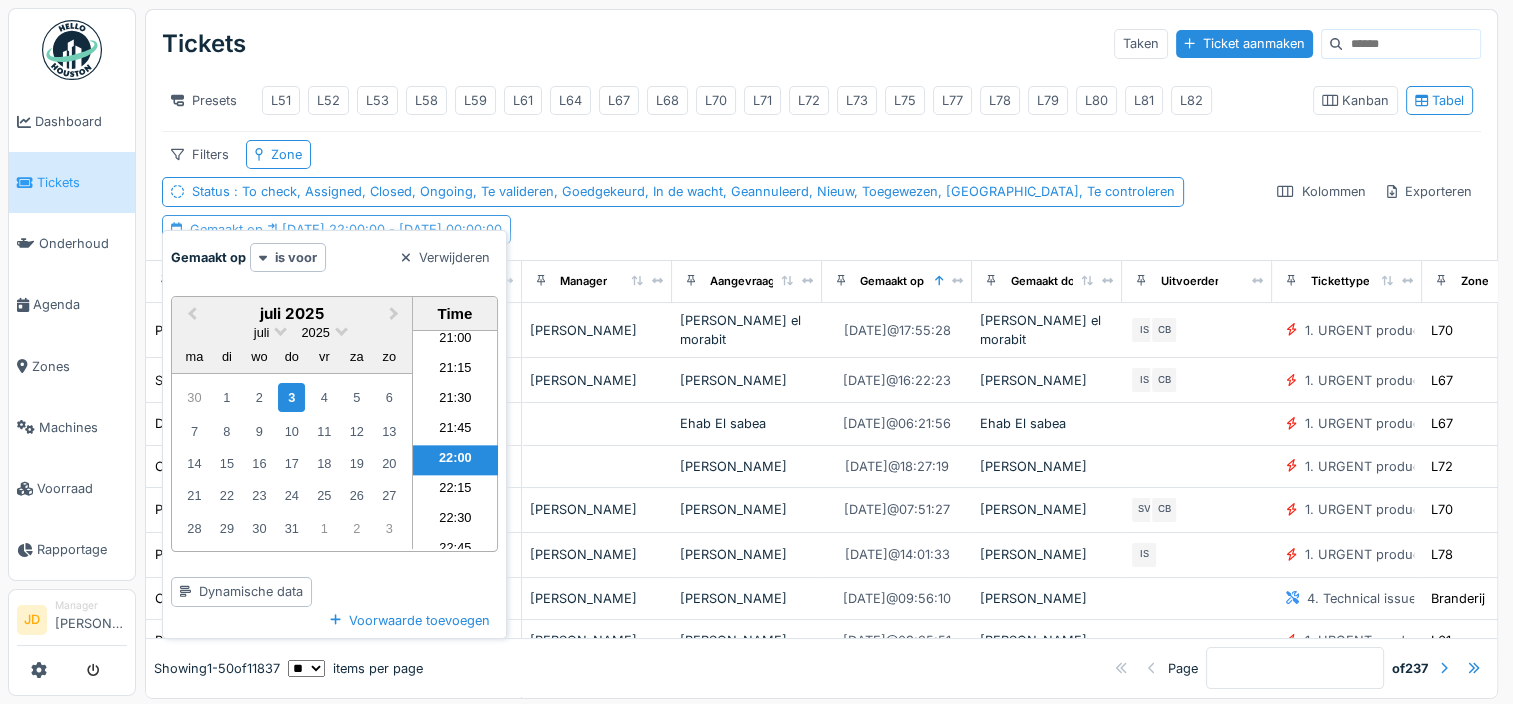 click on "[DATE] 22:00:00 - [DATE] 00:00:00" at bounding box center (382, 229) 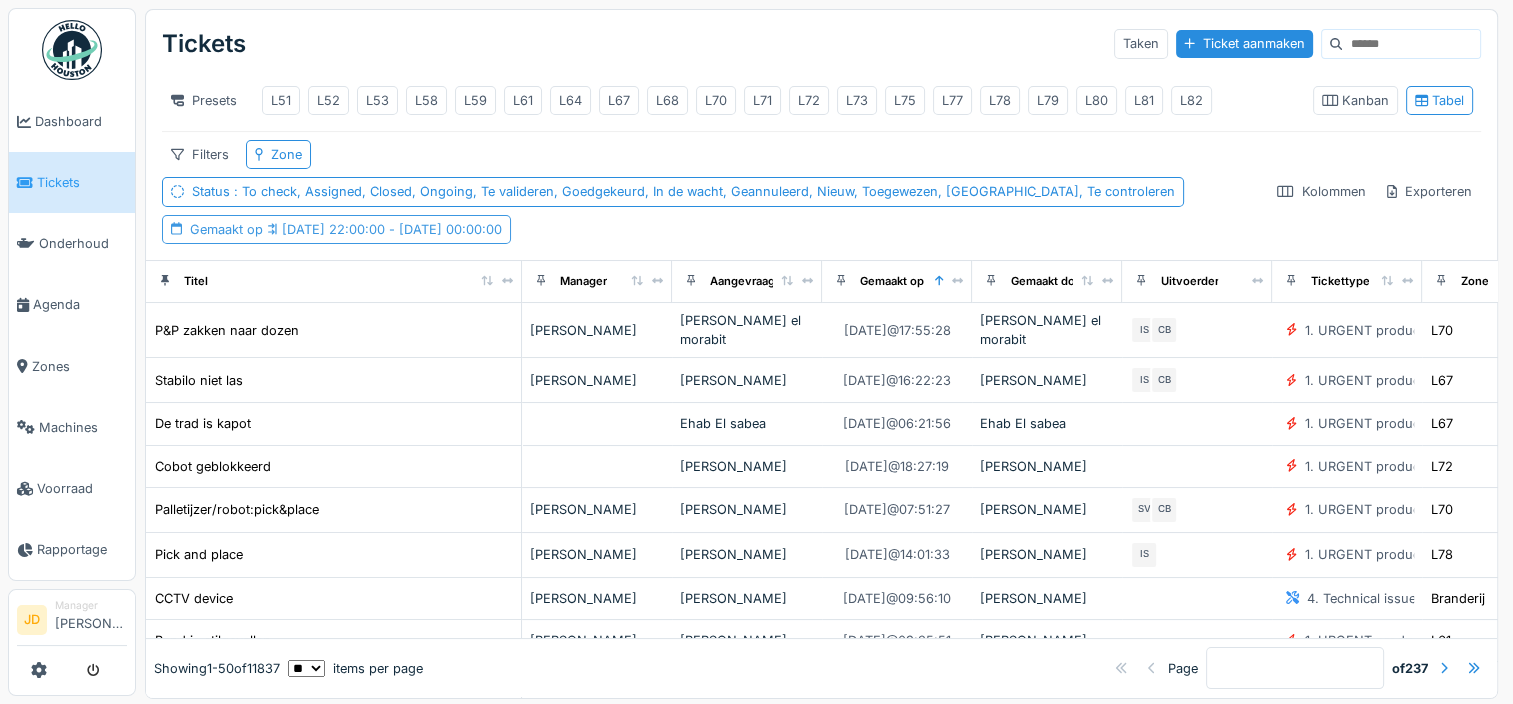 click on "[DATE] 22:00:00 - [DATE] 00:00:00" at bounding box center [382, 229] 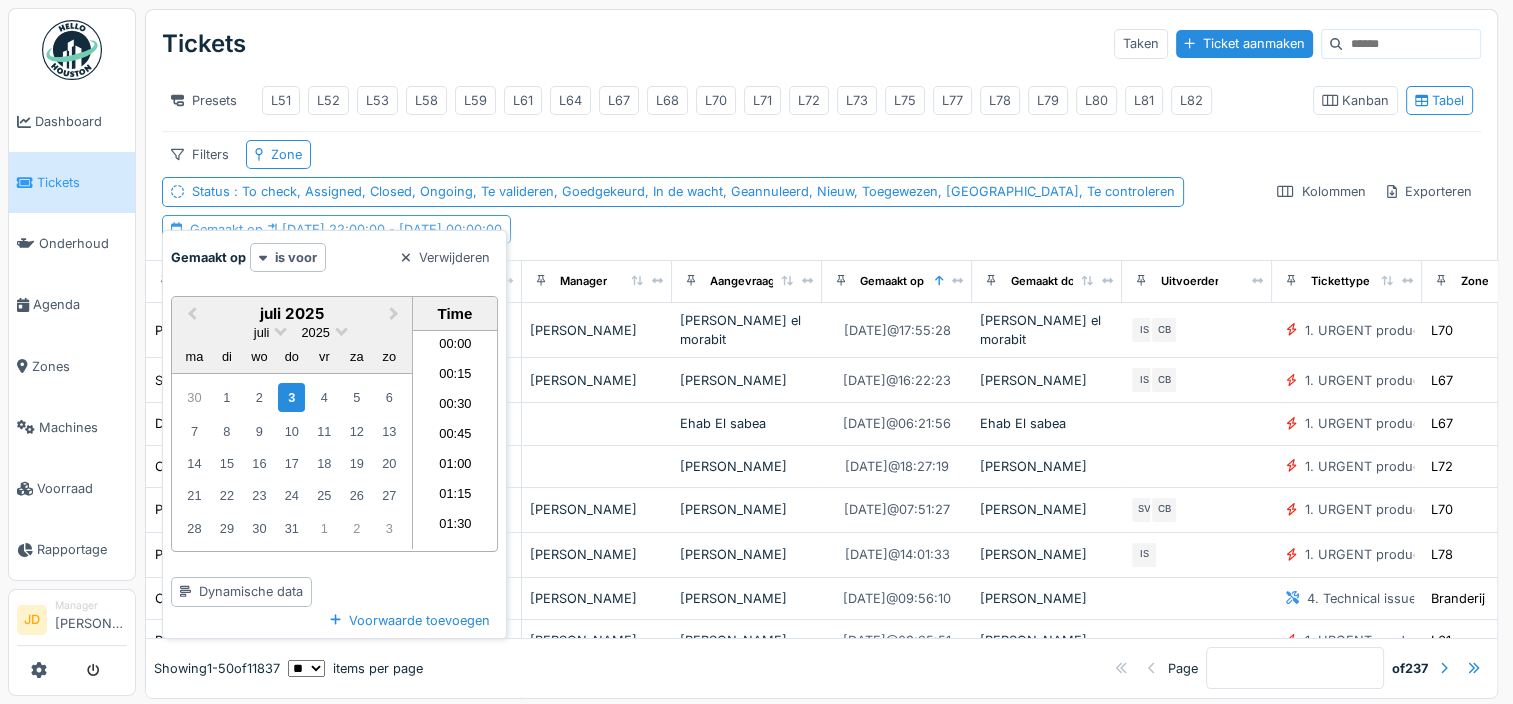scroll, scrollTop: 2546, scrollLeft: 0, axis: vertical 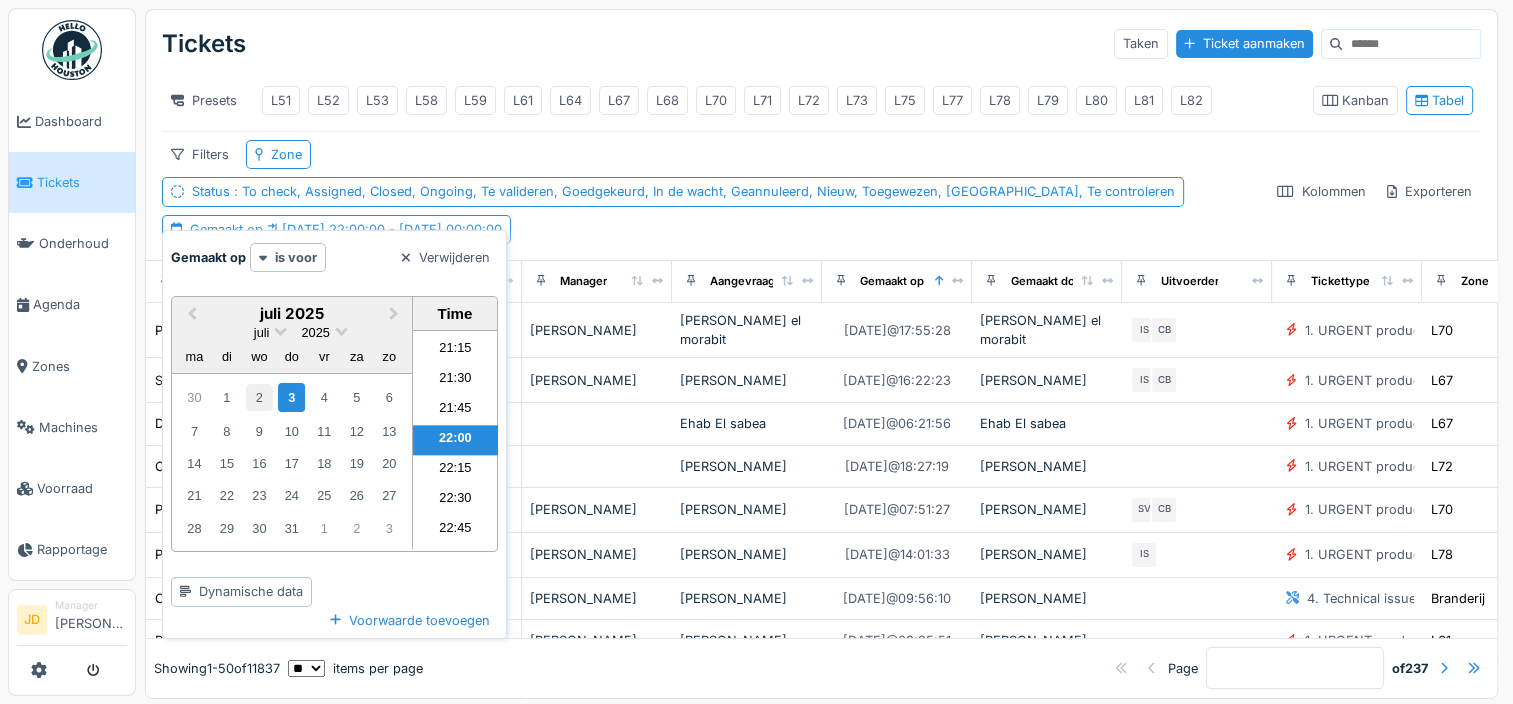 click on "2" at bounding box center [259, 397] 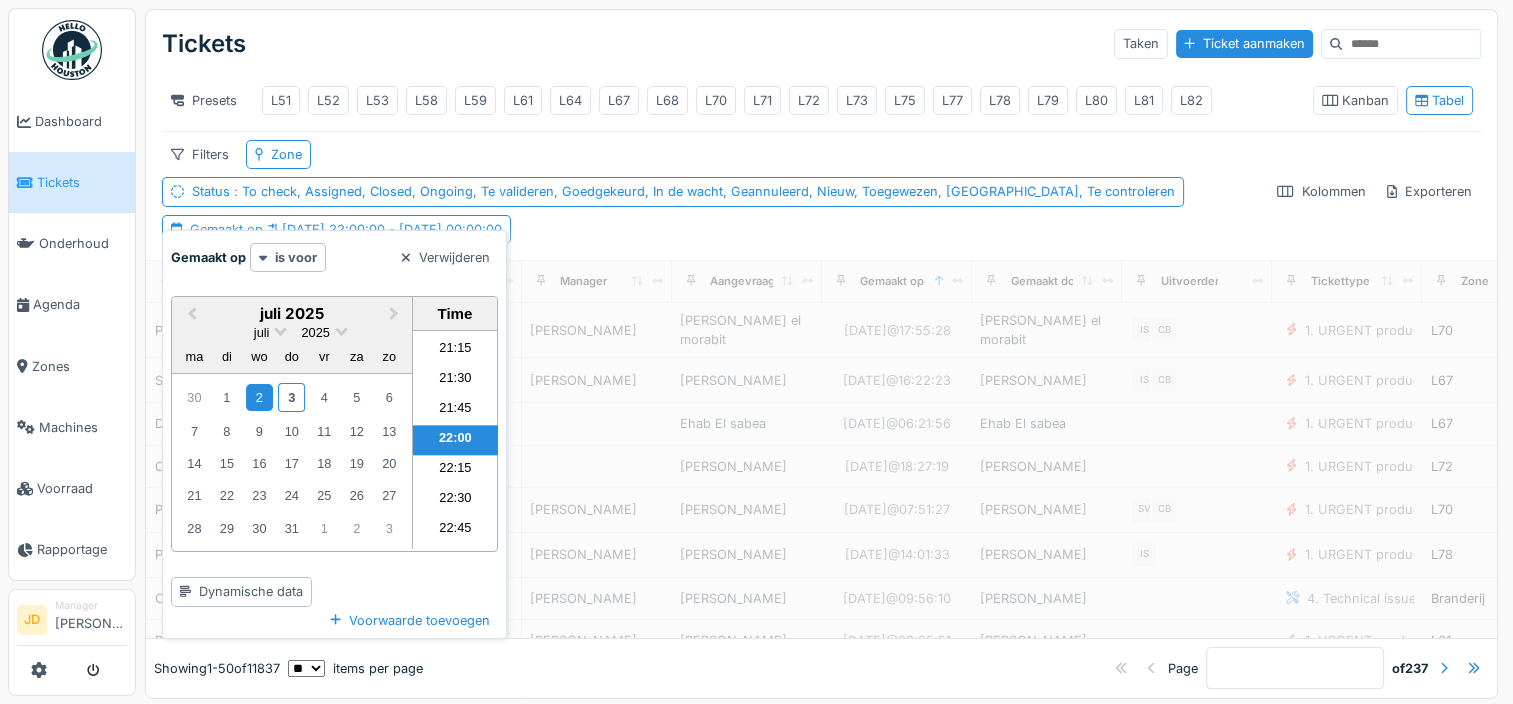 click on "22:00" at bounding box center [455, 440] 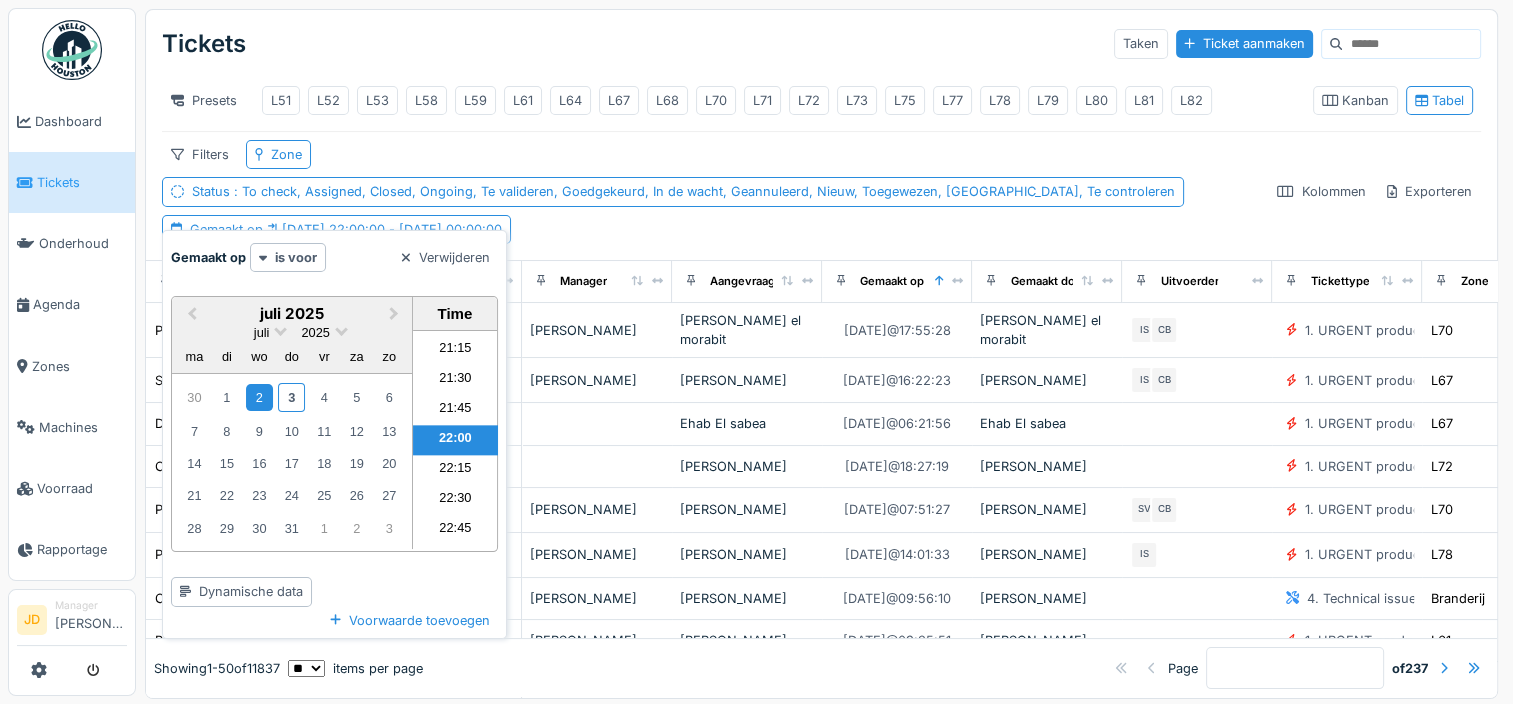 click on "Filters Zone Status   :   To check, Assigned, Closed, Ongoing, Te valideren, Goedgekeurd, In de wacht, Geannuleerd, Nieuw, Toegewezen, [GEOGRAPHIC_DATA], Te controleren Gemaakt op     [DATE] 22:00:00 - [DATE] 00:00:00" at bounding box center [711, 192] 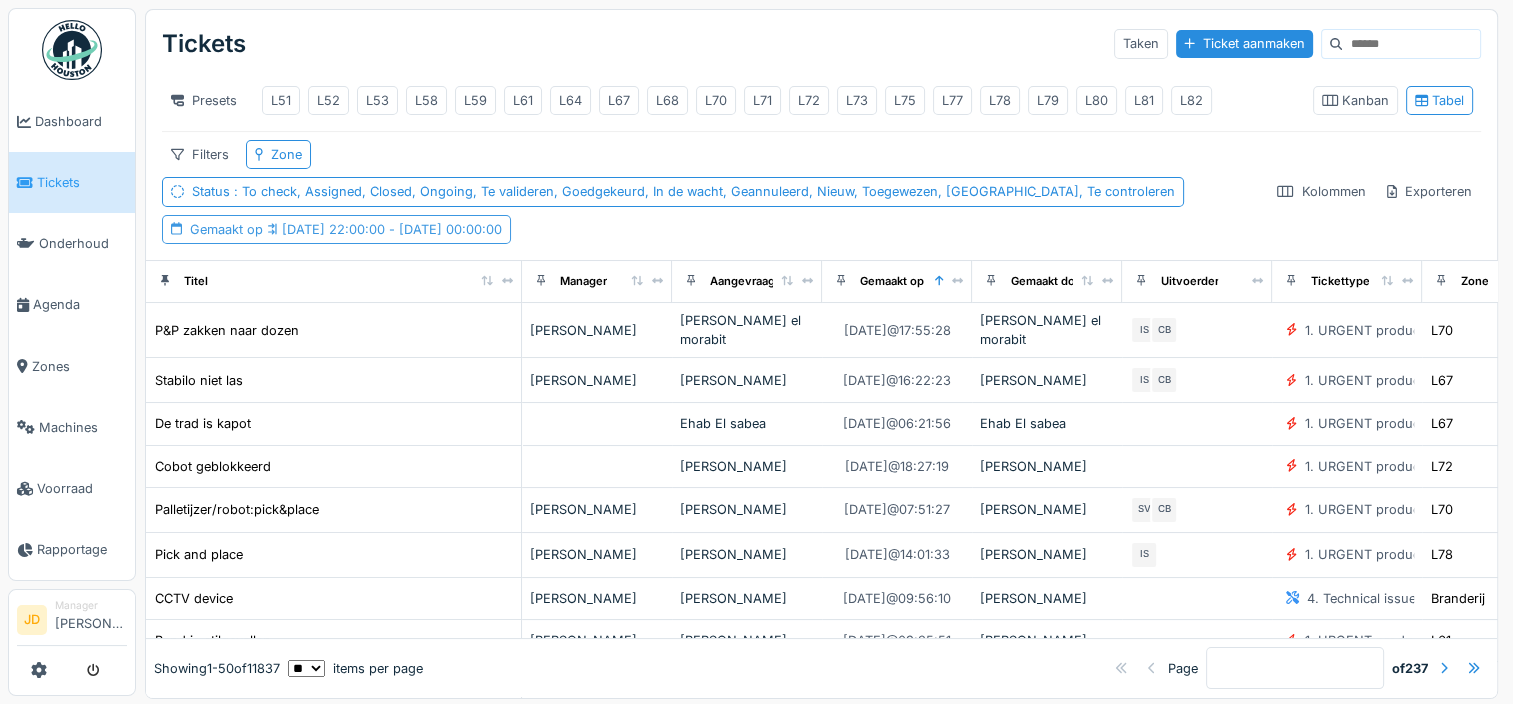 click on "Gemaakt op     [DATE] 22:00:00 - [DATE] 00:00:00" at bounding box center [346, 229] 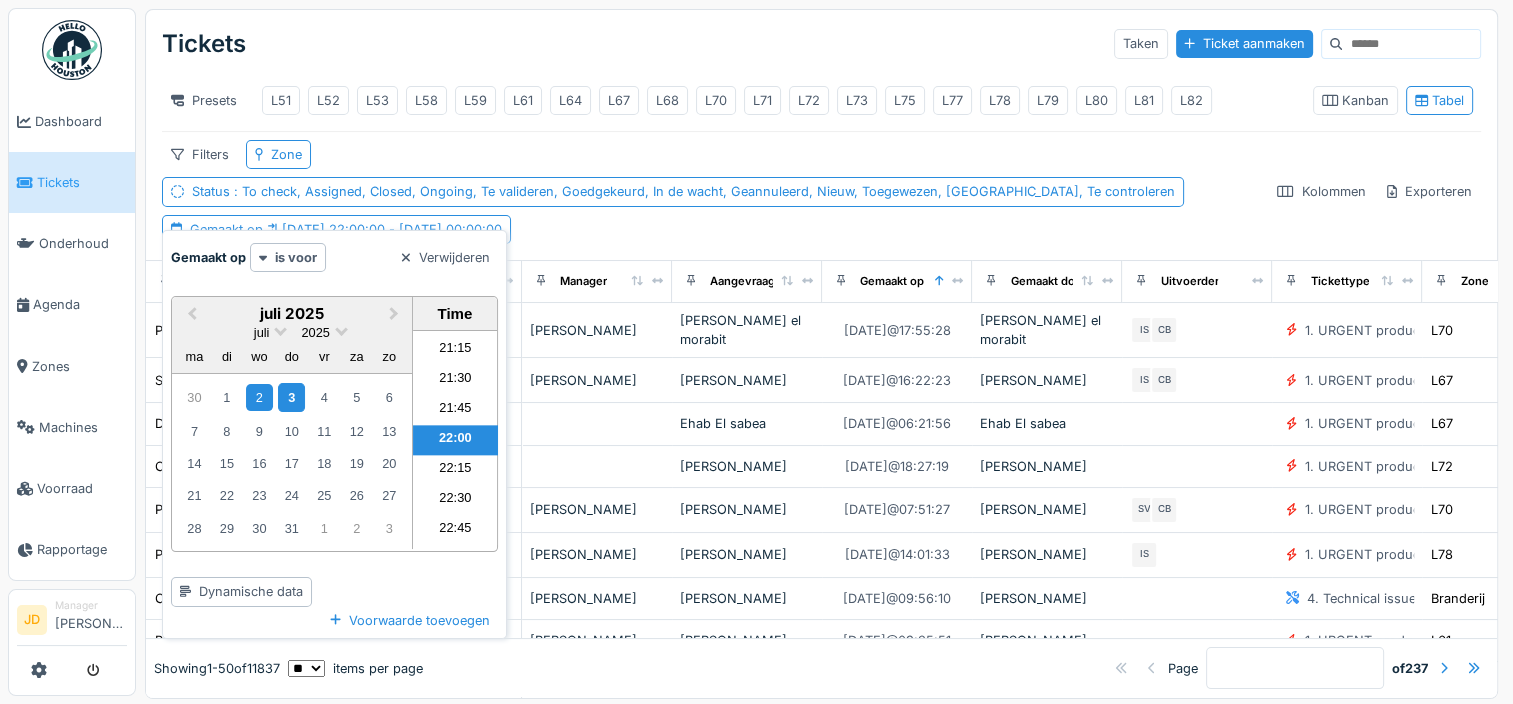 click on "3" at bounding box center [291, 397] 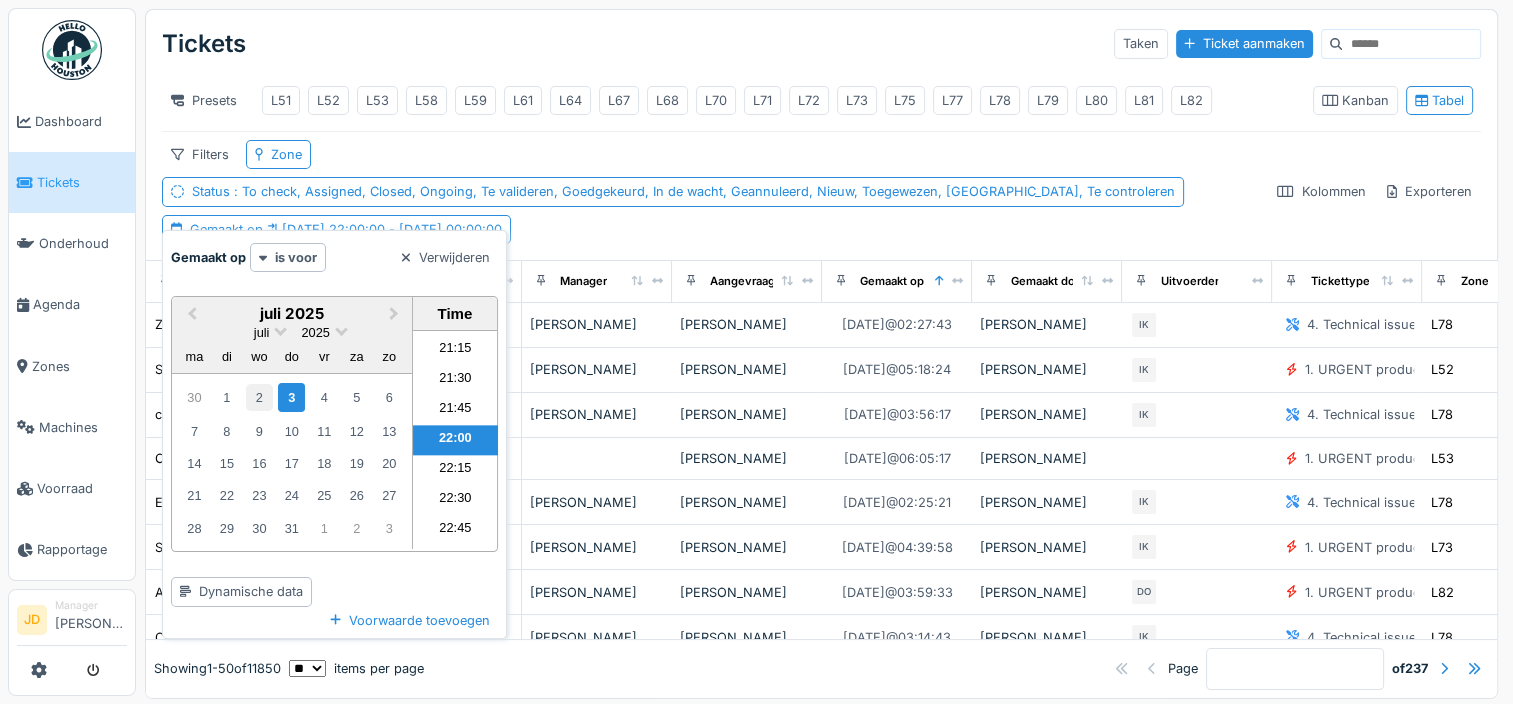 click on "2" at bounding box center (259, 397) 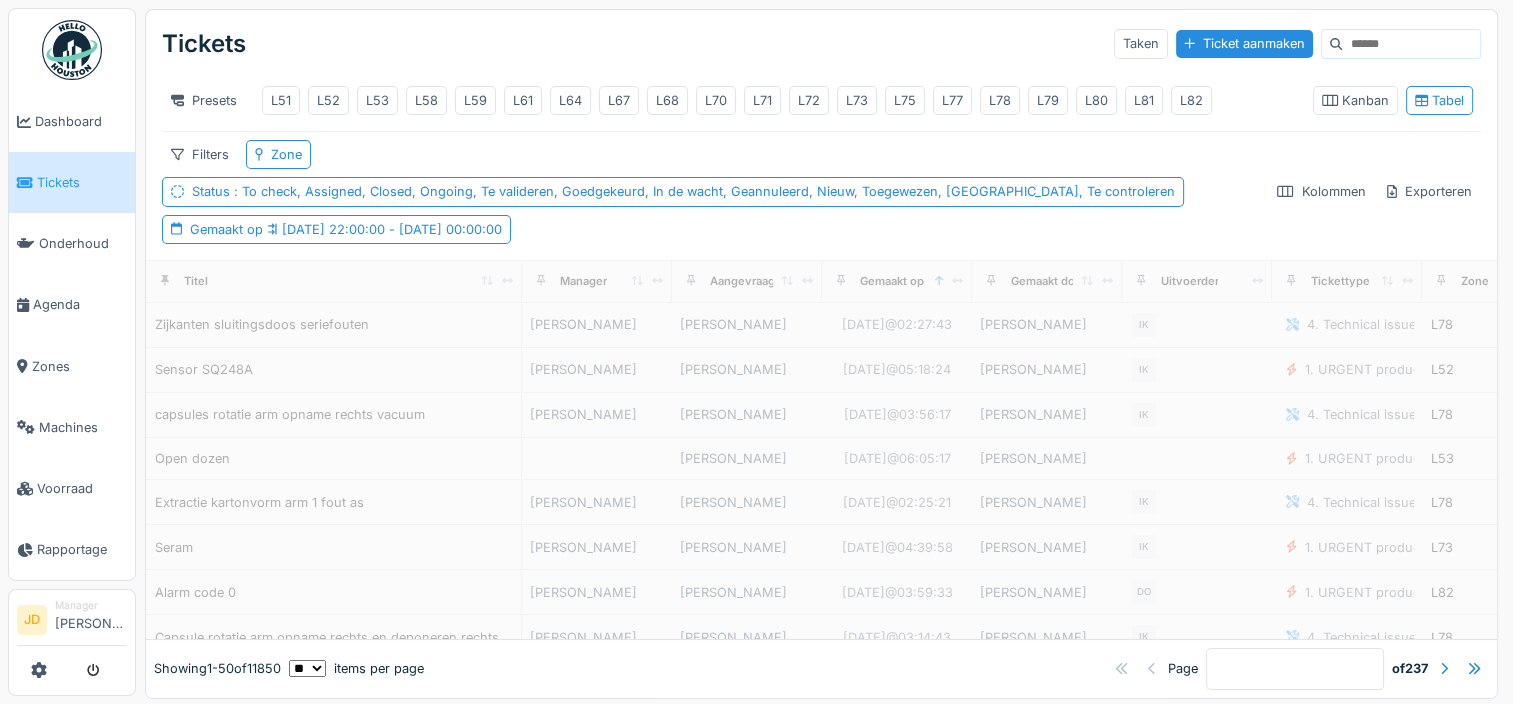 click on "Filters Zone Status   :   To check, Assigned, Closed, Ongoing, Te valideren, Goedgekeurd, In de wacht, Geannuleerd, Nieuw, Toegewezen, [GEOGRAPHIC_DATA], Te controleren Gemaakt op     [DATE] 22:00:00 - [DATE] 00:00:00" at bounding box center [711, 192] 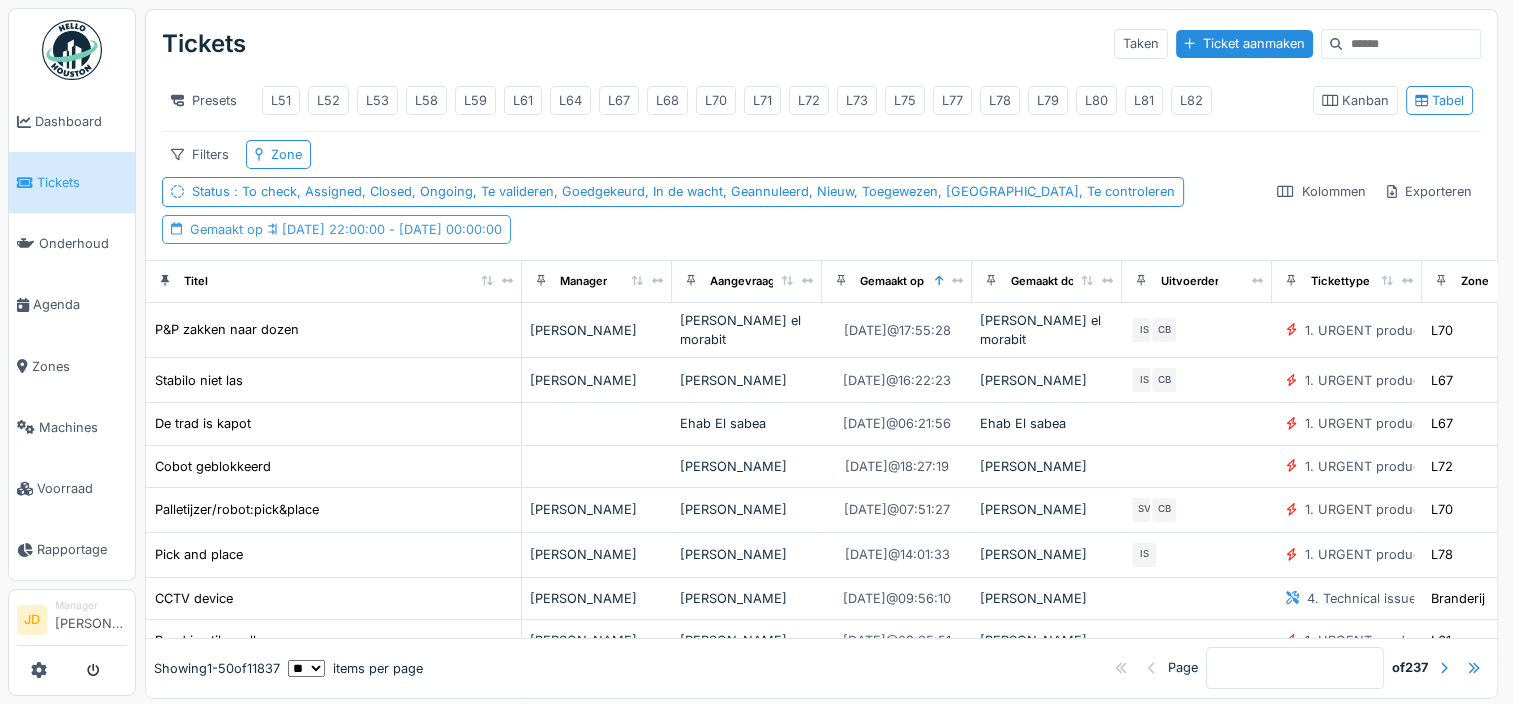 click on "[DATE] 22:00:00 - [DATE] 00:00:00" at bounding box center [382, 229] 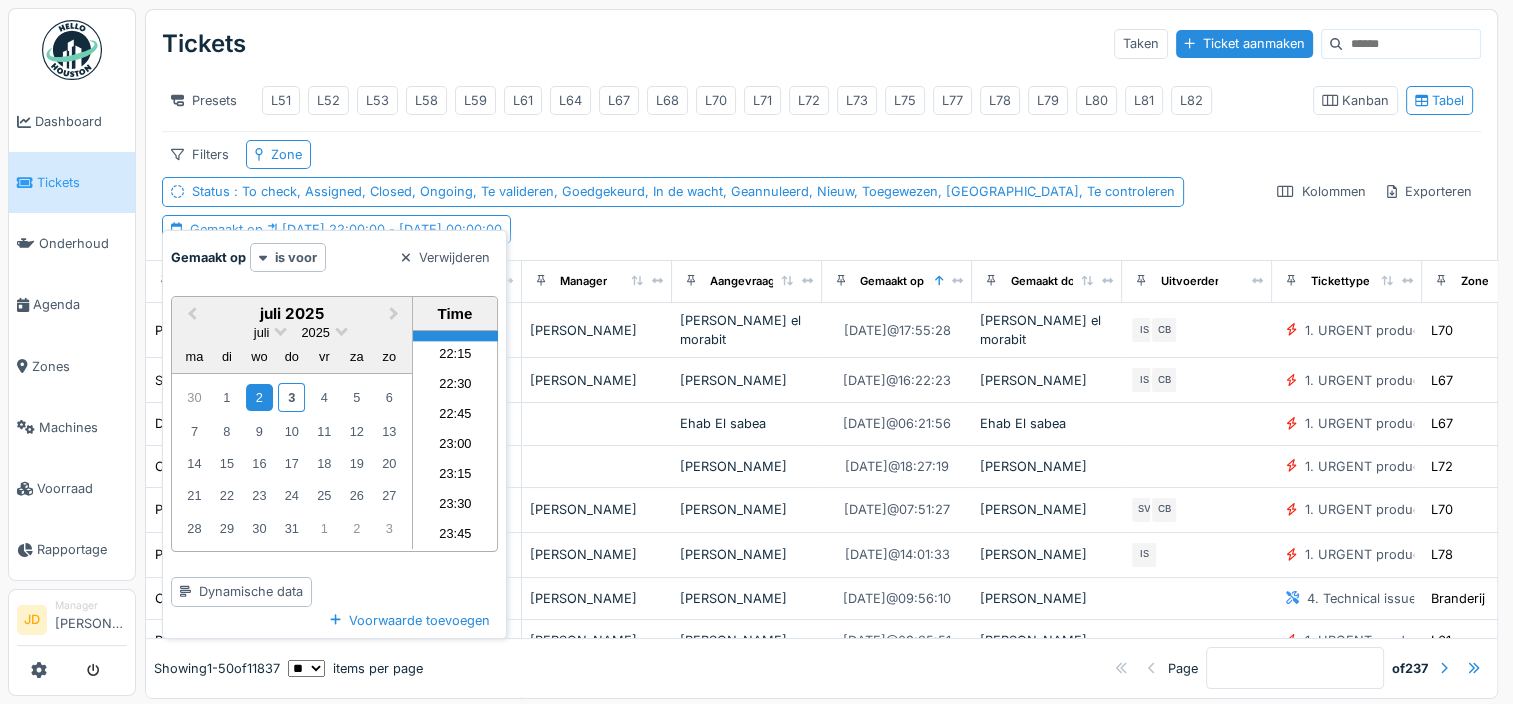 scroll, scrollTop: 2661, scrollLeft: 0, axis: vertical 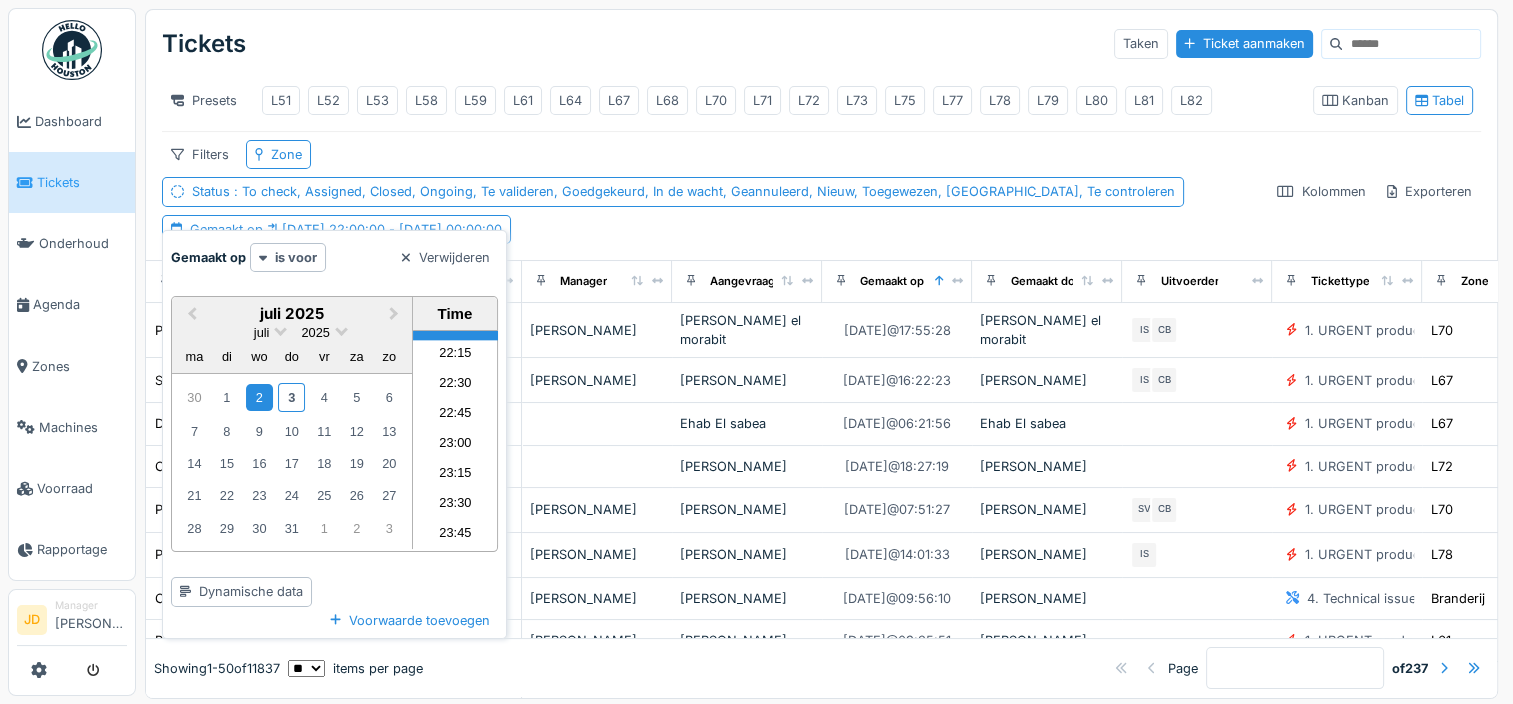 click on "Filters Zone Status   :   To check, Assigned, Closed, Ongoing, Te valideren, Goedgekeurd, In de wacht, Geannuleerd, Nieuw, Toegewezen, [GEOGRAPHIC_DATA], Te controleren Gemaakt op     [DATE] 22:00:00 - [DATE] 00:00:00" at bounding box center (711, 192) 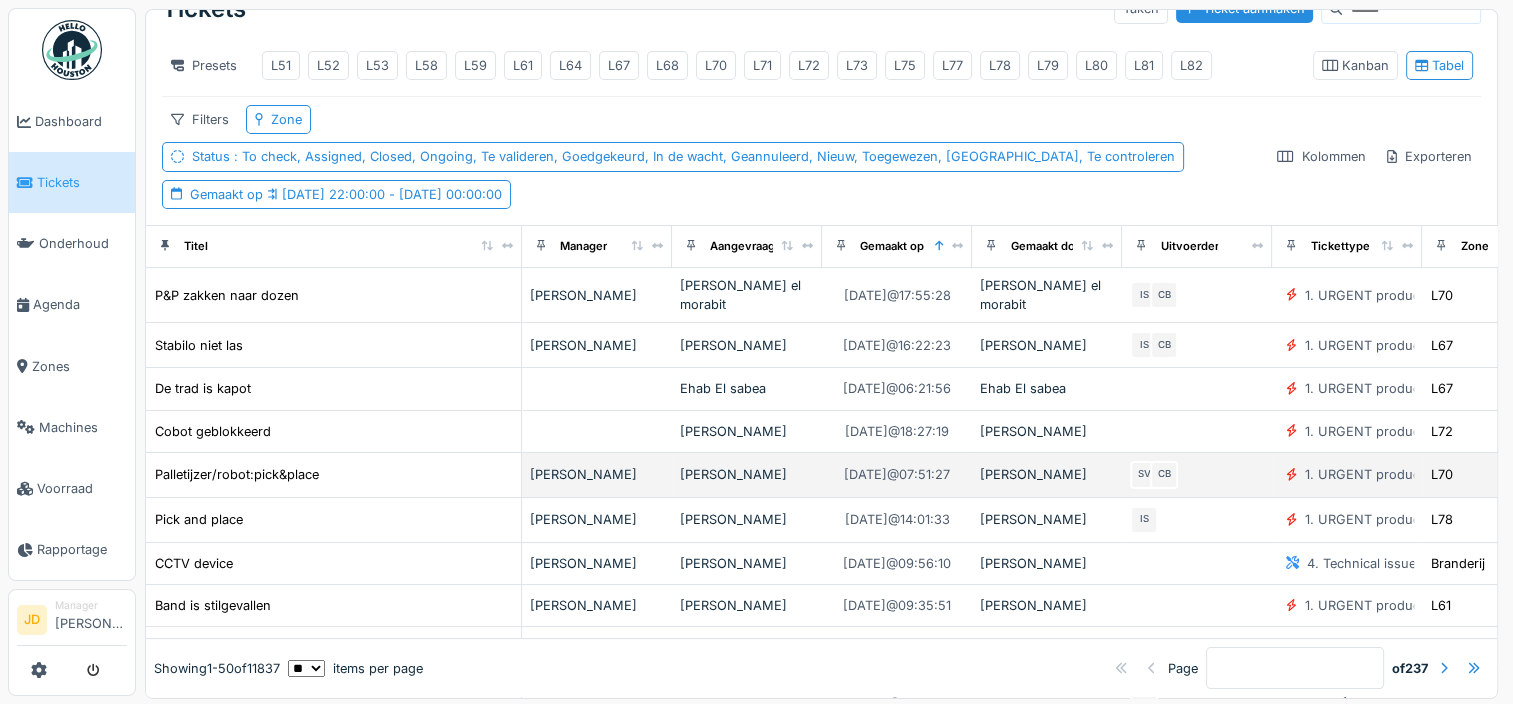 scroll, scrollTop: 0, scrollLeft: 0, axis: both 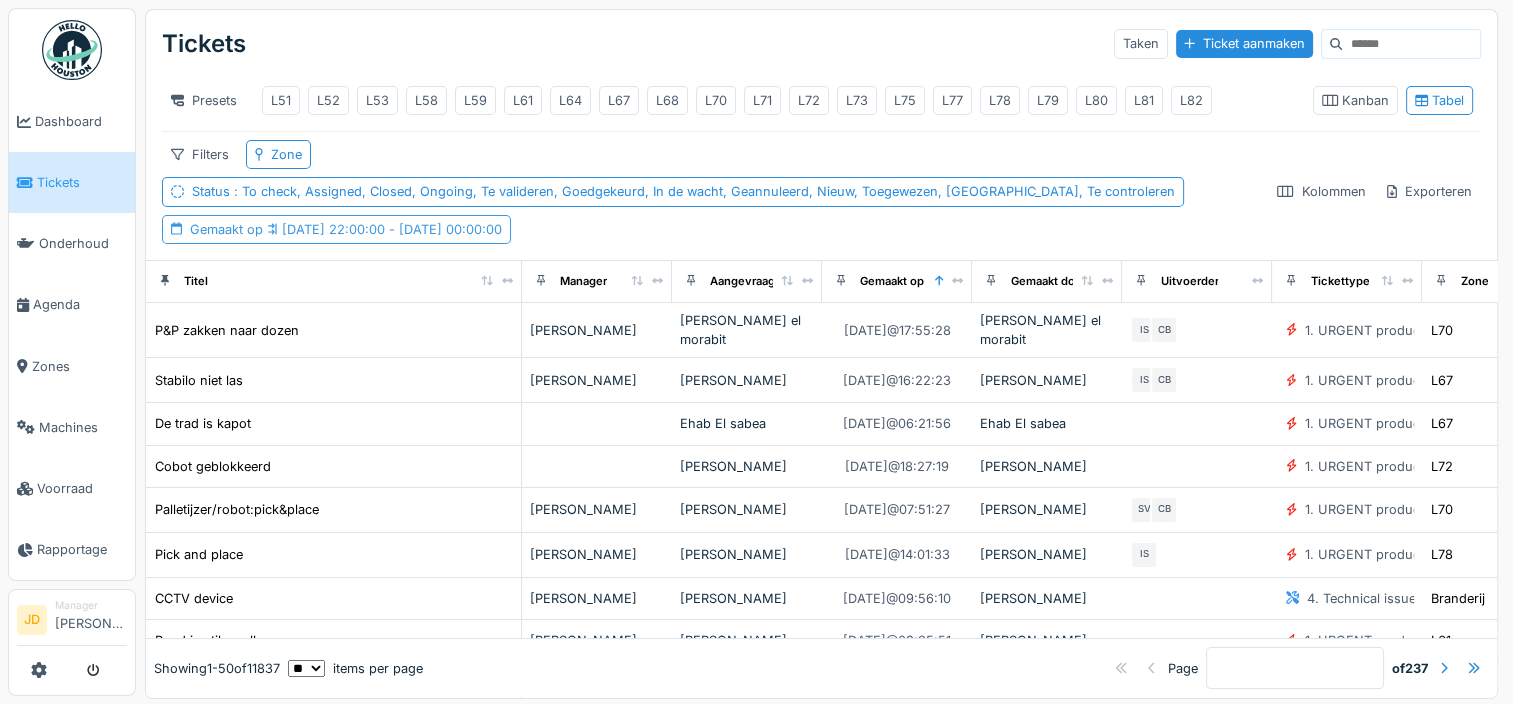 click on "[DATE] 22:00:00 - [DATE] 00:00:00" at bounding box center (382, 229) 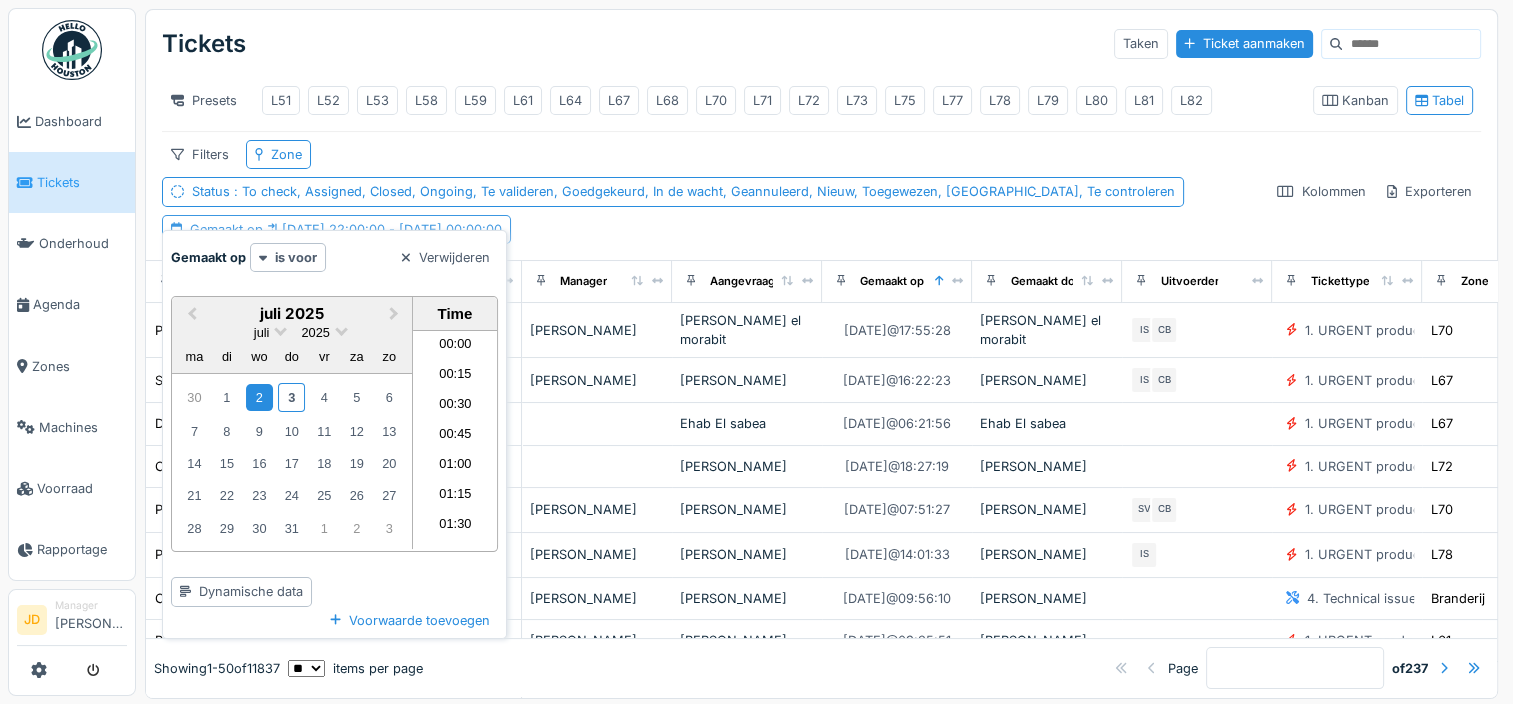 scroll, scrollTop: 2546, scrollLeft: 0, axis: vertical 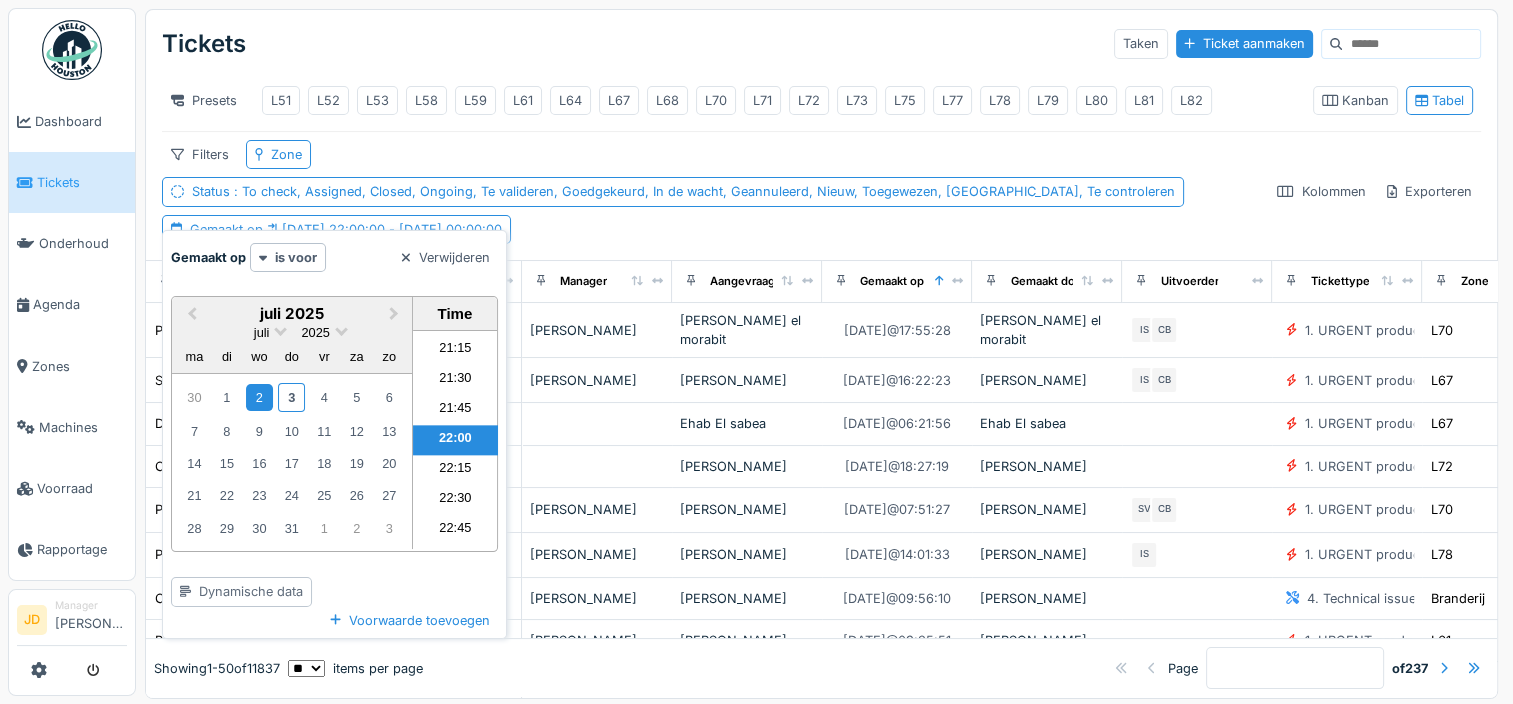 click on "Dynamische data" at bounding box center (241, 591) 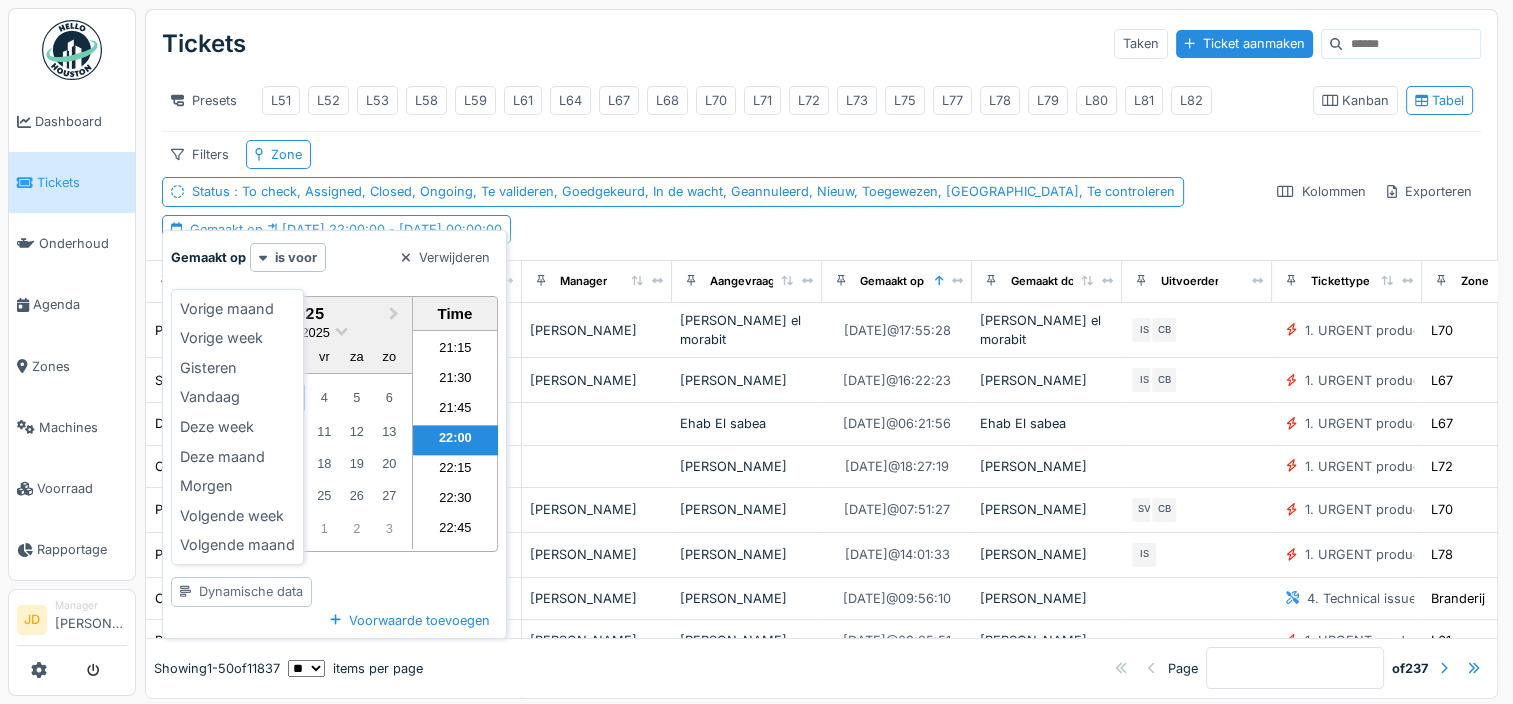 click on "Dynamische data" at bounding box center [241, 591] 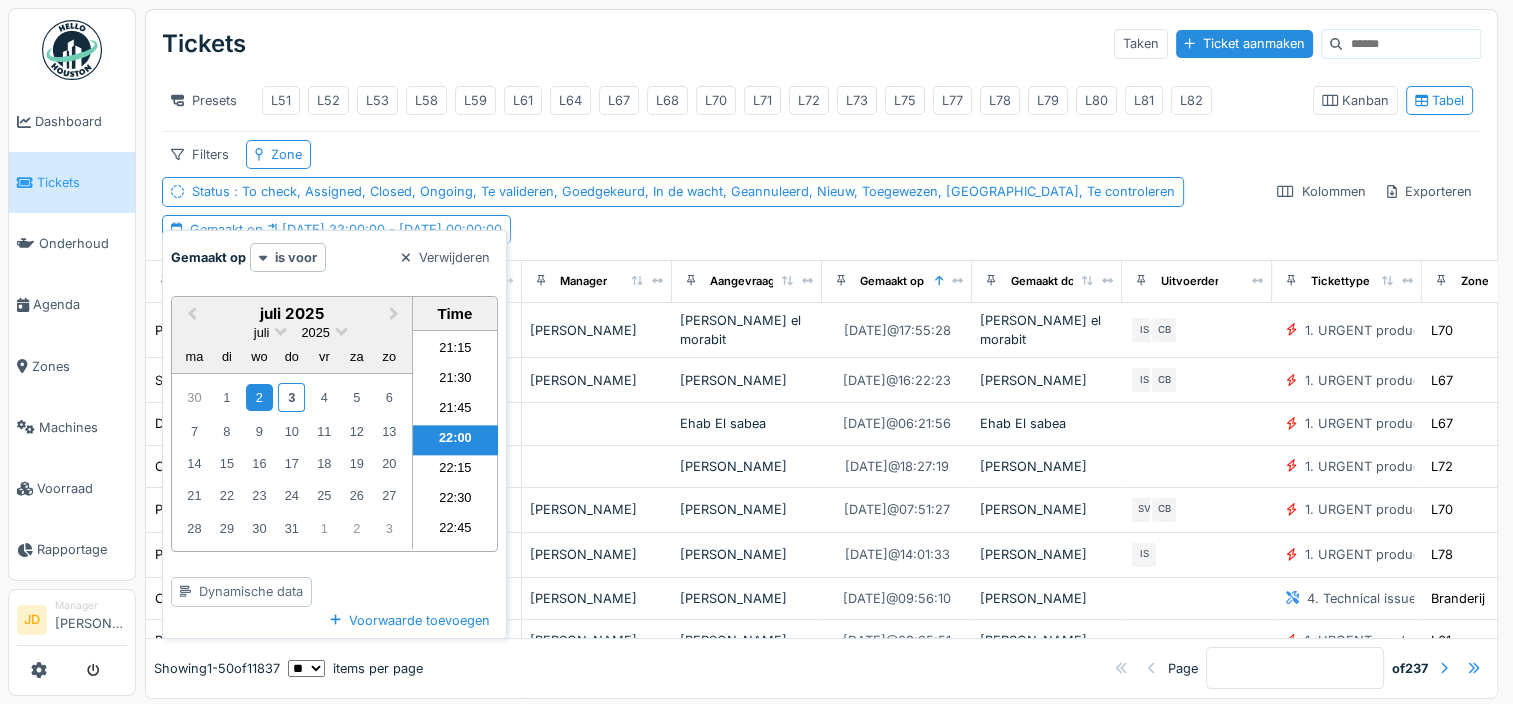 click on "Dynamische data" at bounding box center [241, 591] 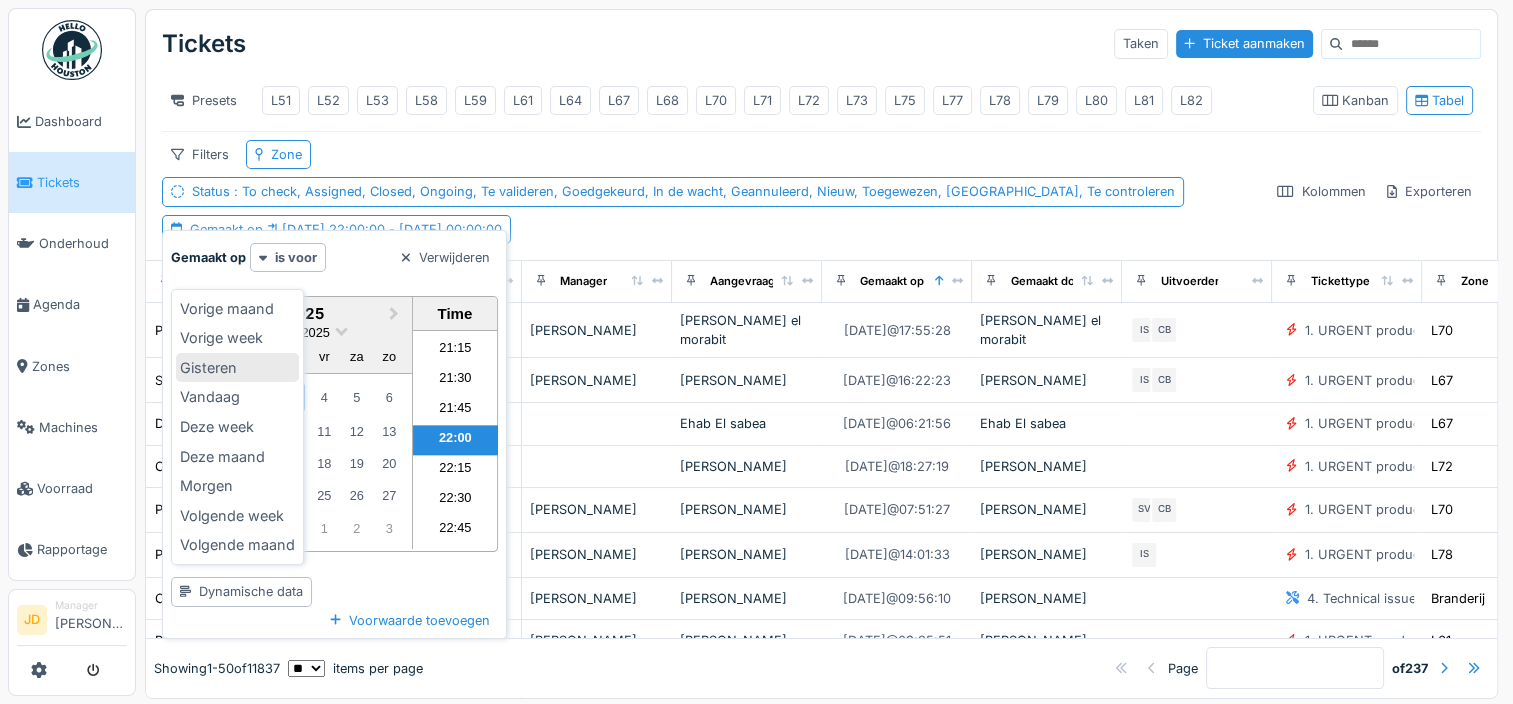 click on "Gisteren" at bounding box center (237, 368) 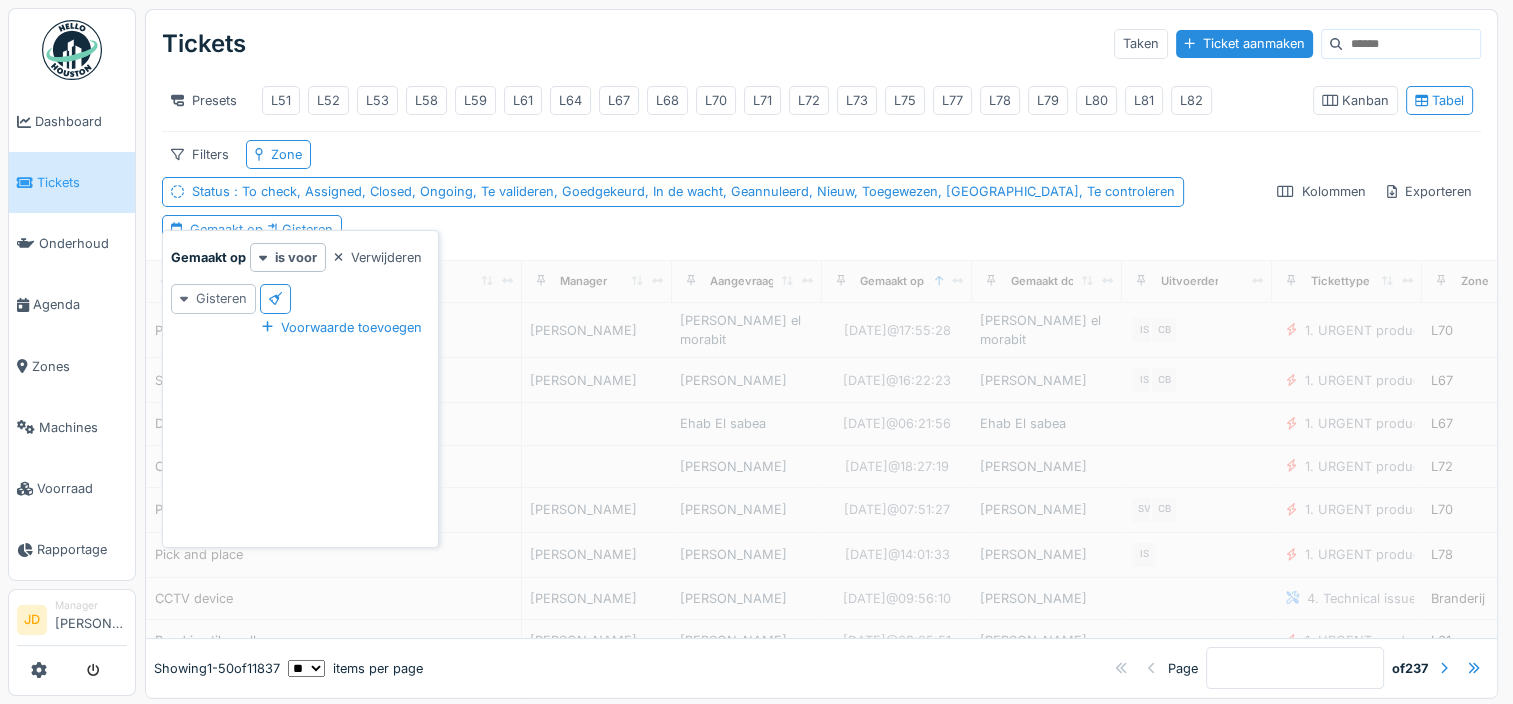 click on "Gisteren" at bounding box center (213, 298) 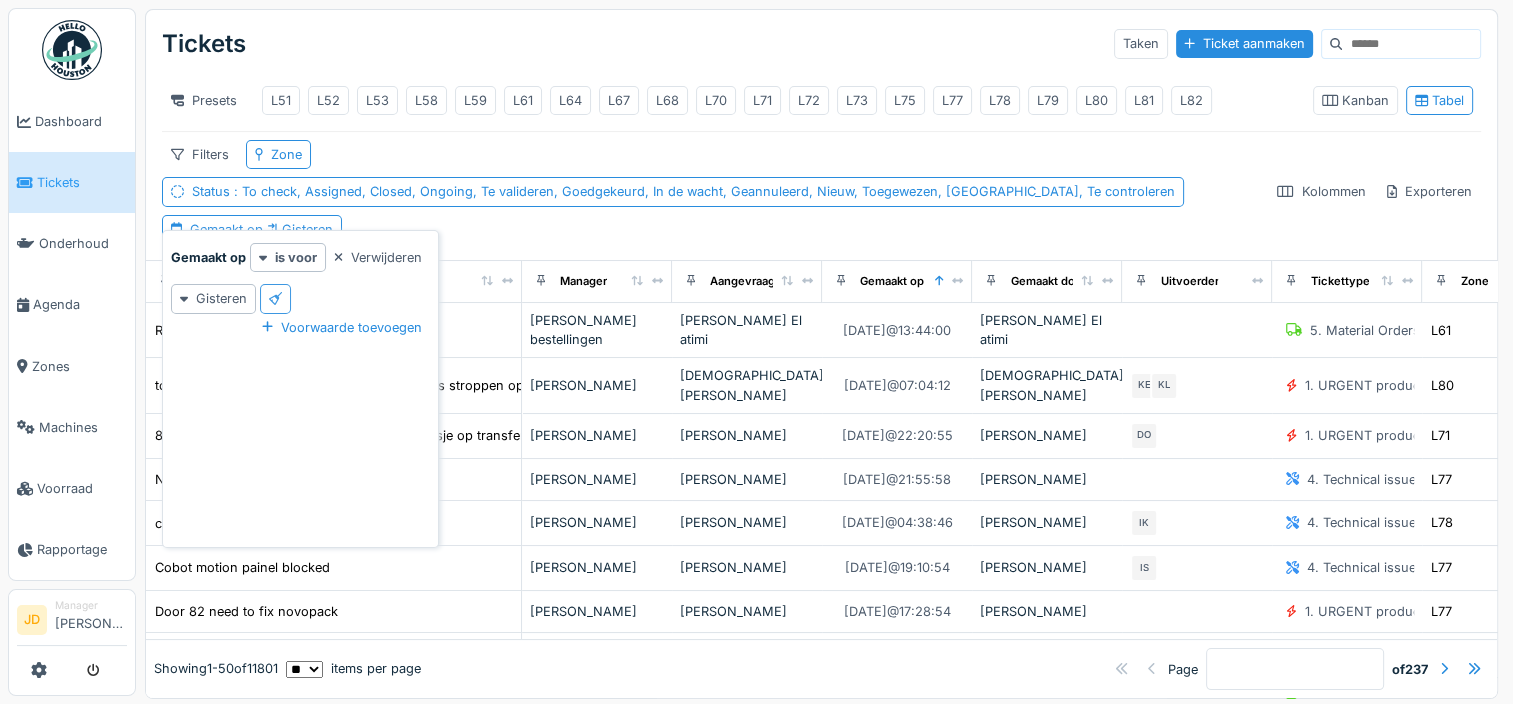 click at bounding box center (275, 298) 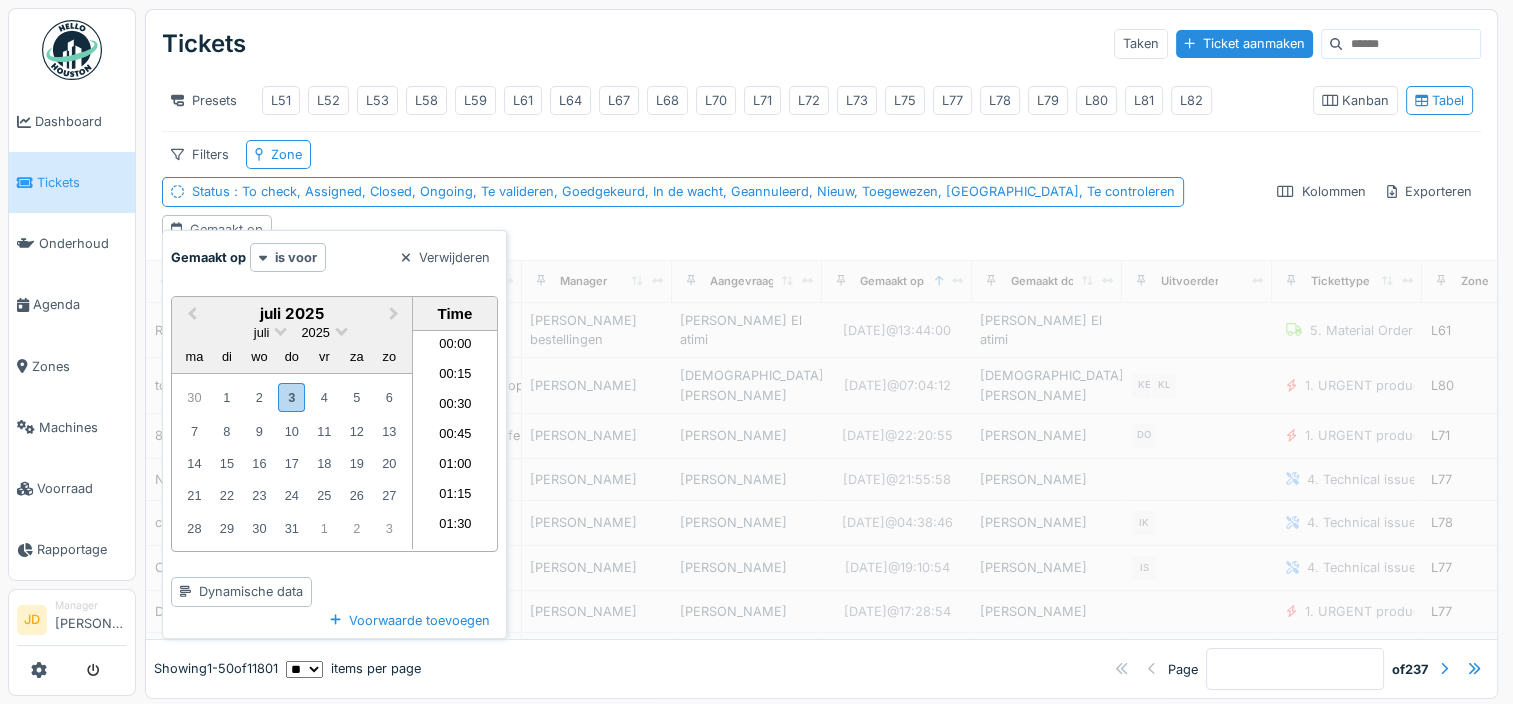 scroll, scrollTop: 626, scrollLeft: 0, axis: vertical 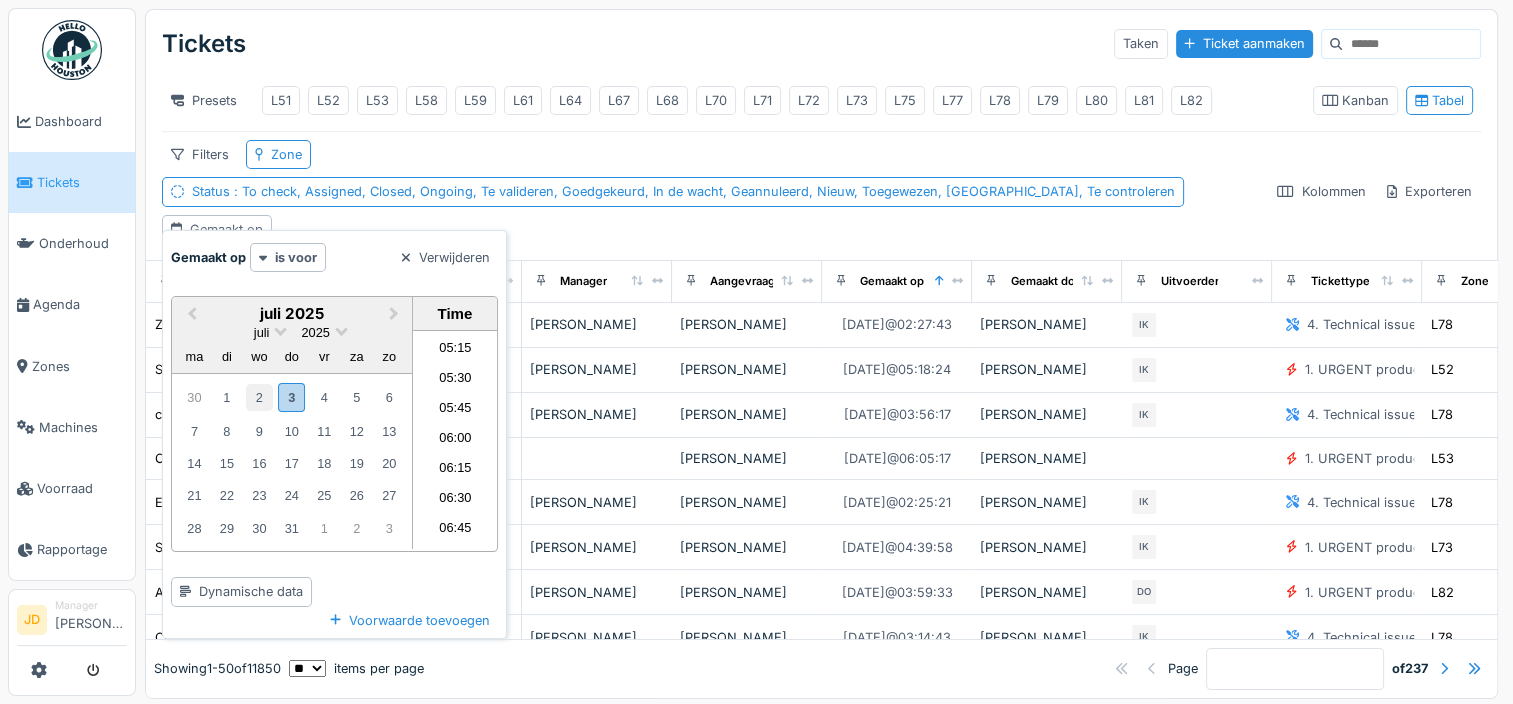 click on "2" at bounding box center [259, 397] 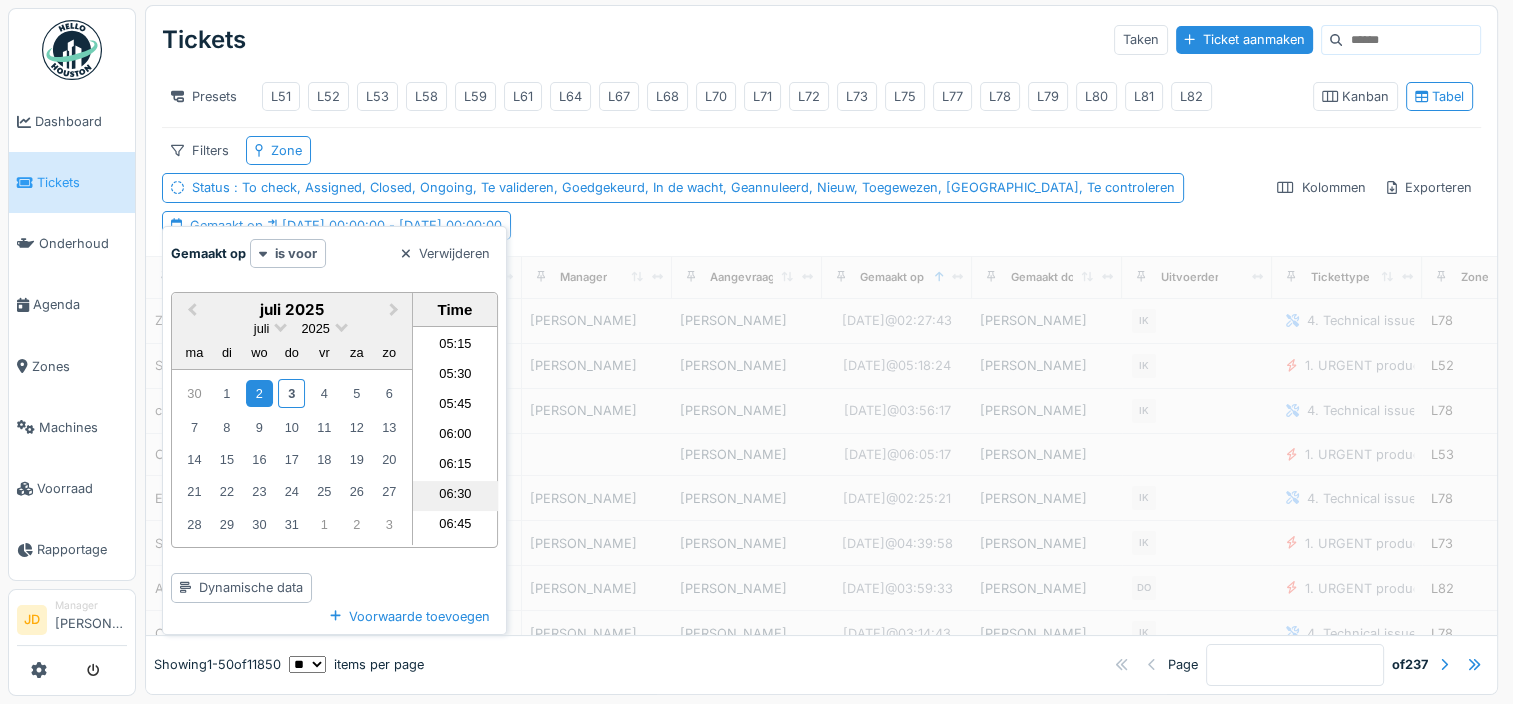 scroll, scrollTop: 19, scrollLeft: 0, axis: vertical 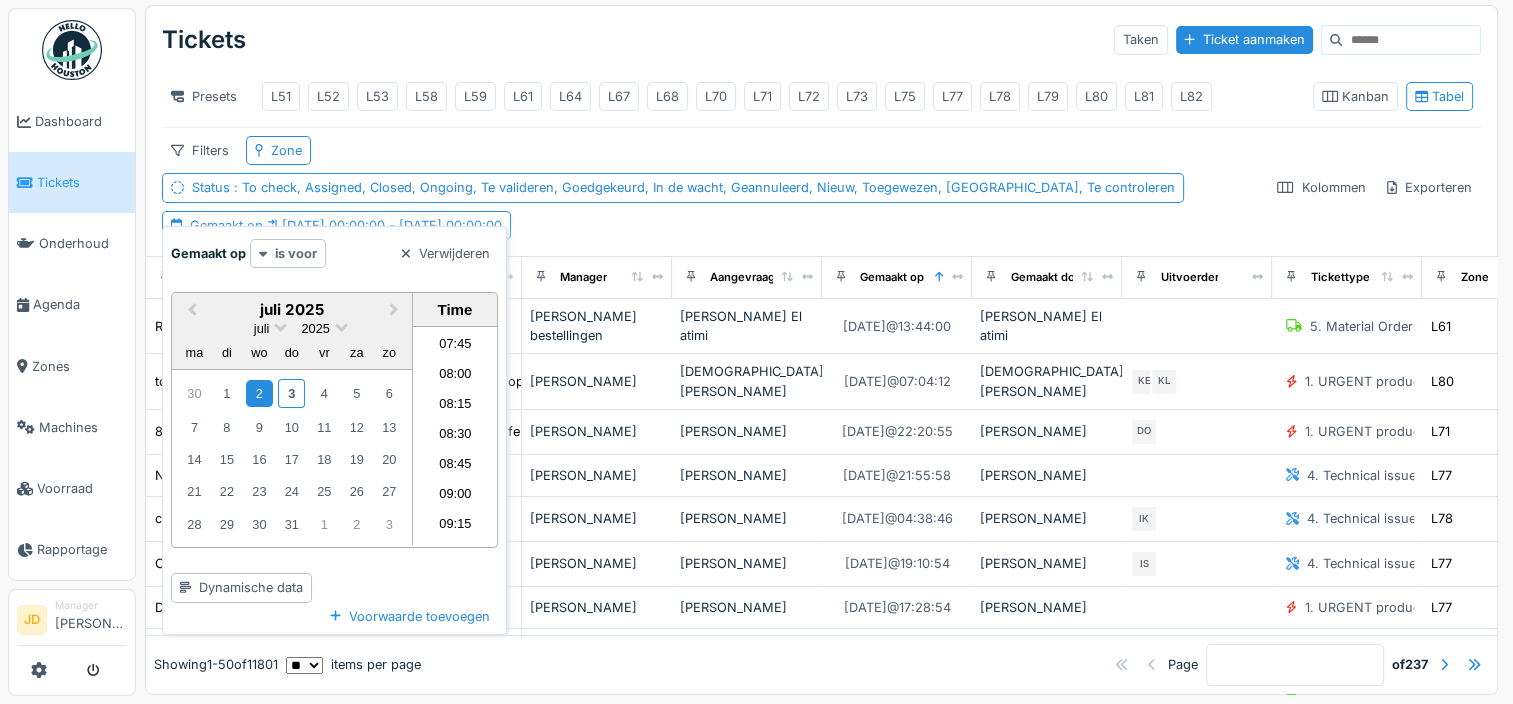 click on "is voor" at bounding box center (288, 253) 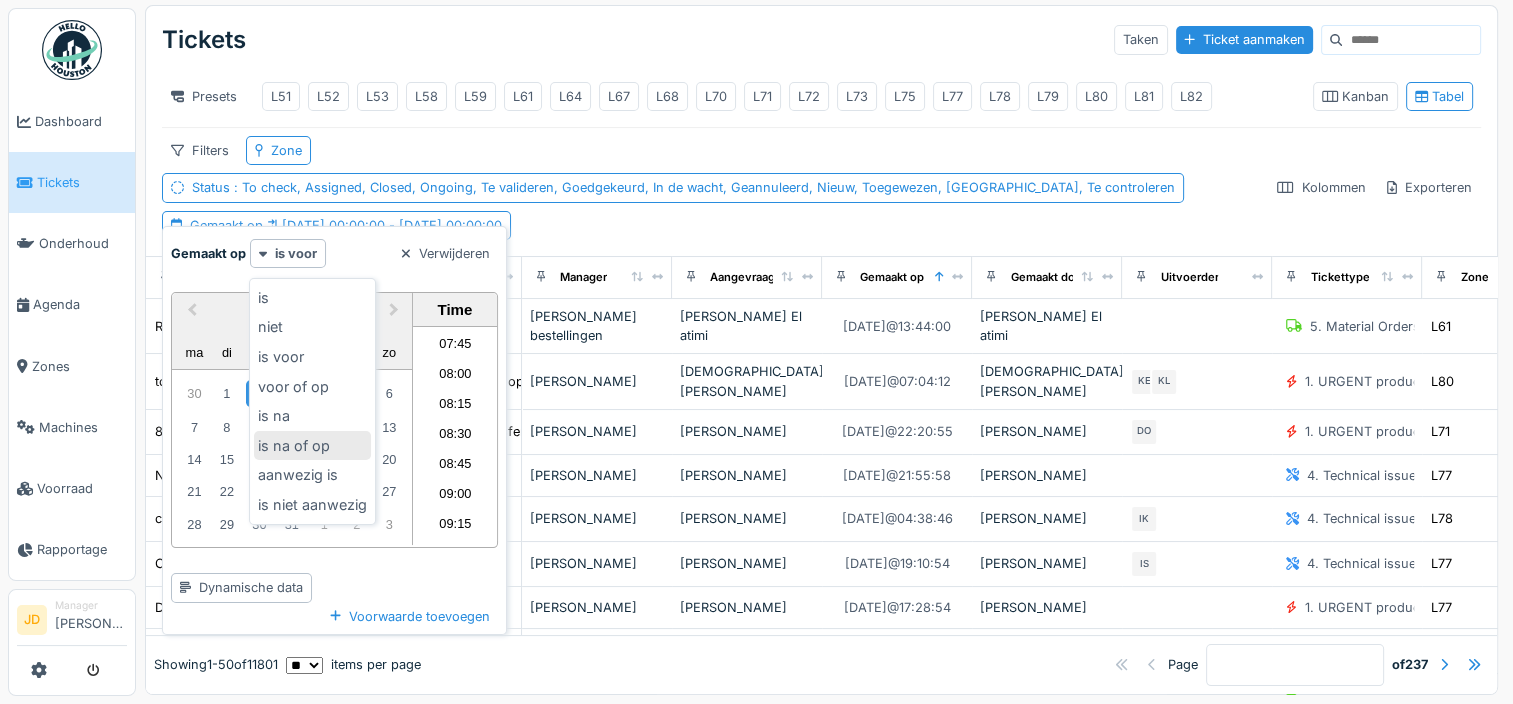 click on "is na of op" at bounding box center [312, 446] 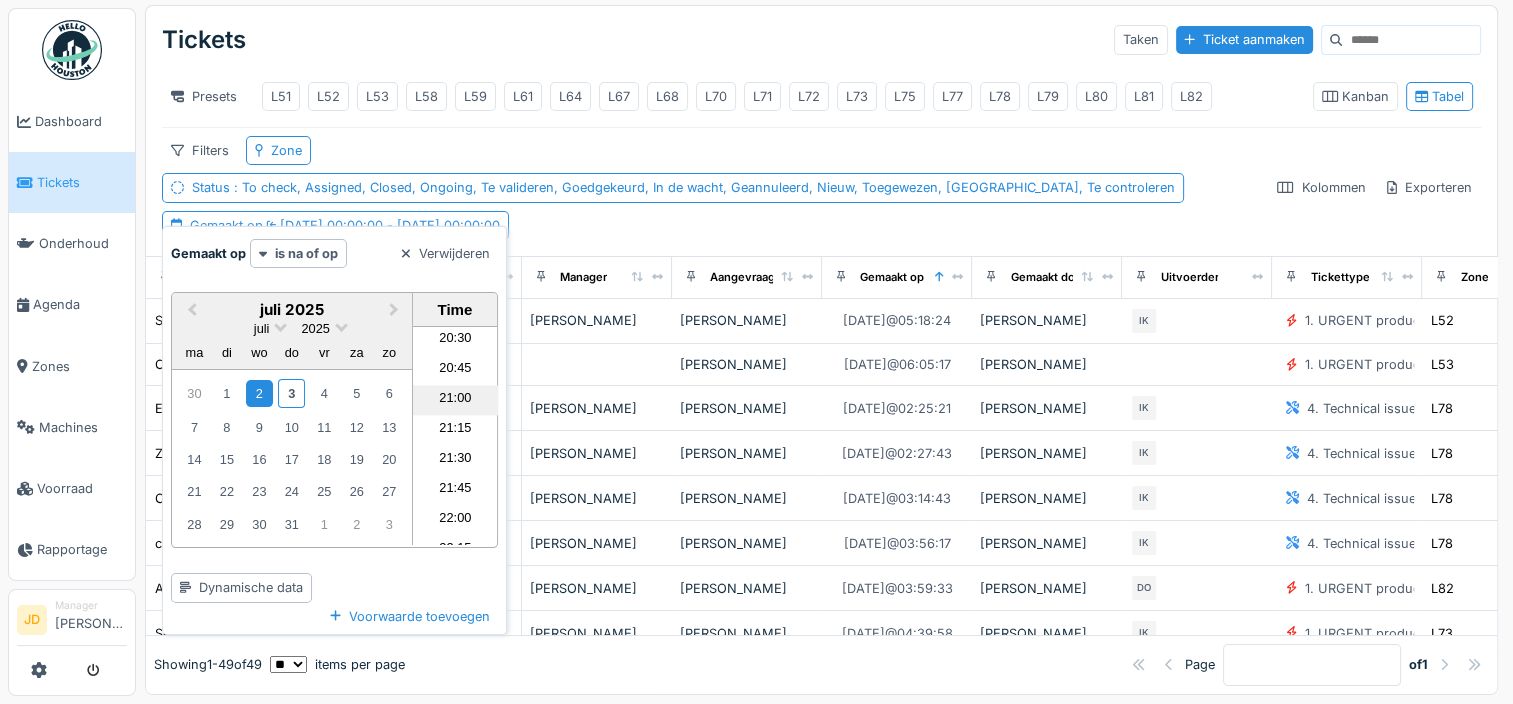 scroll, scrollTop: 2461, scrollLeft: 0, axis: vertical 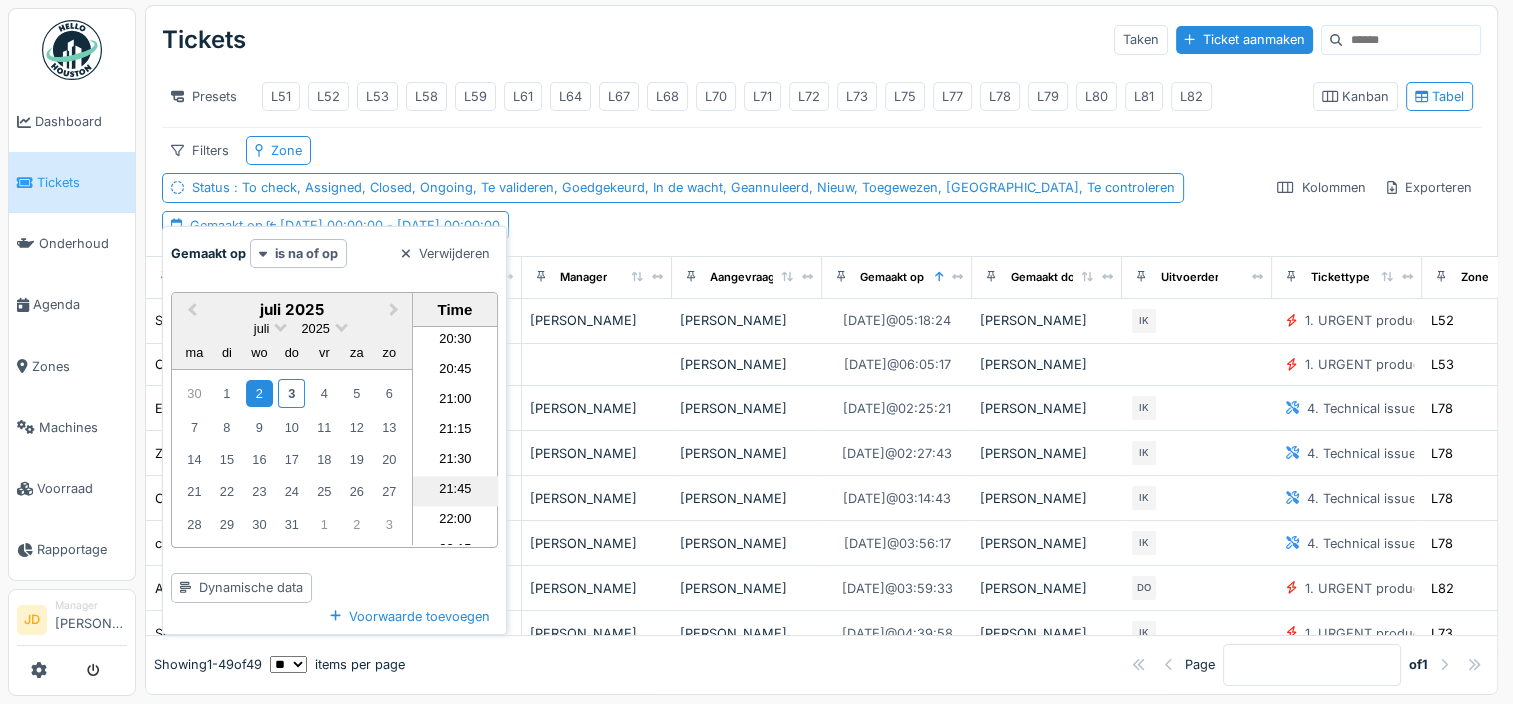 click on "21:45" at bounding box center [455, 491] 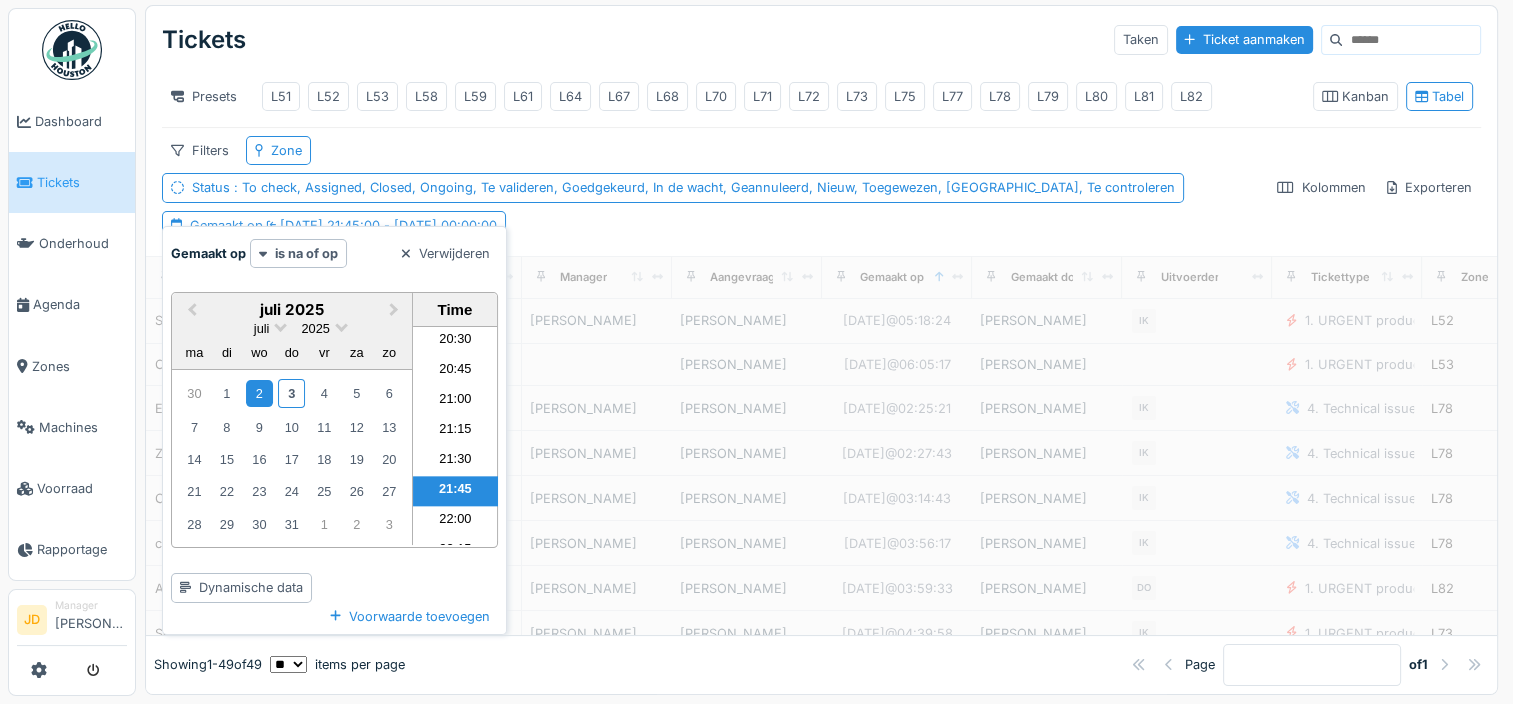 scroll, scrollTop: 0, scrollLeft: 0, axis: both 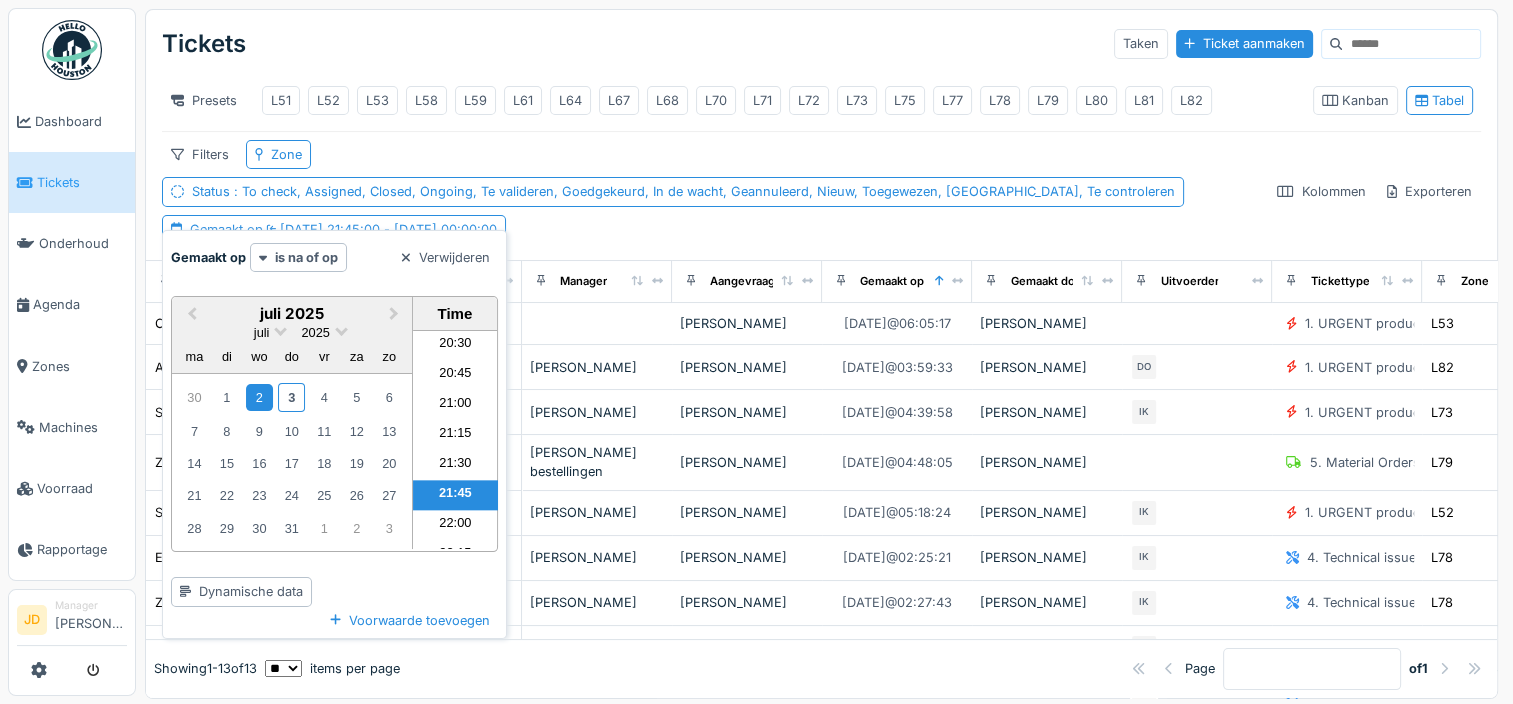 click on "21:45" at bounding box center [455, 495] 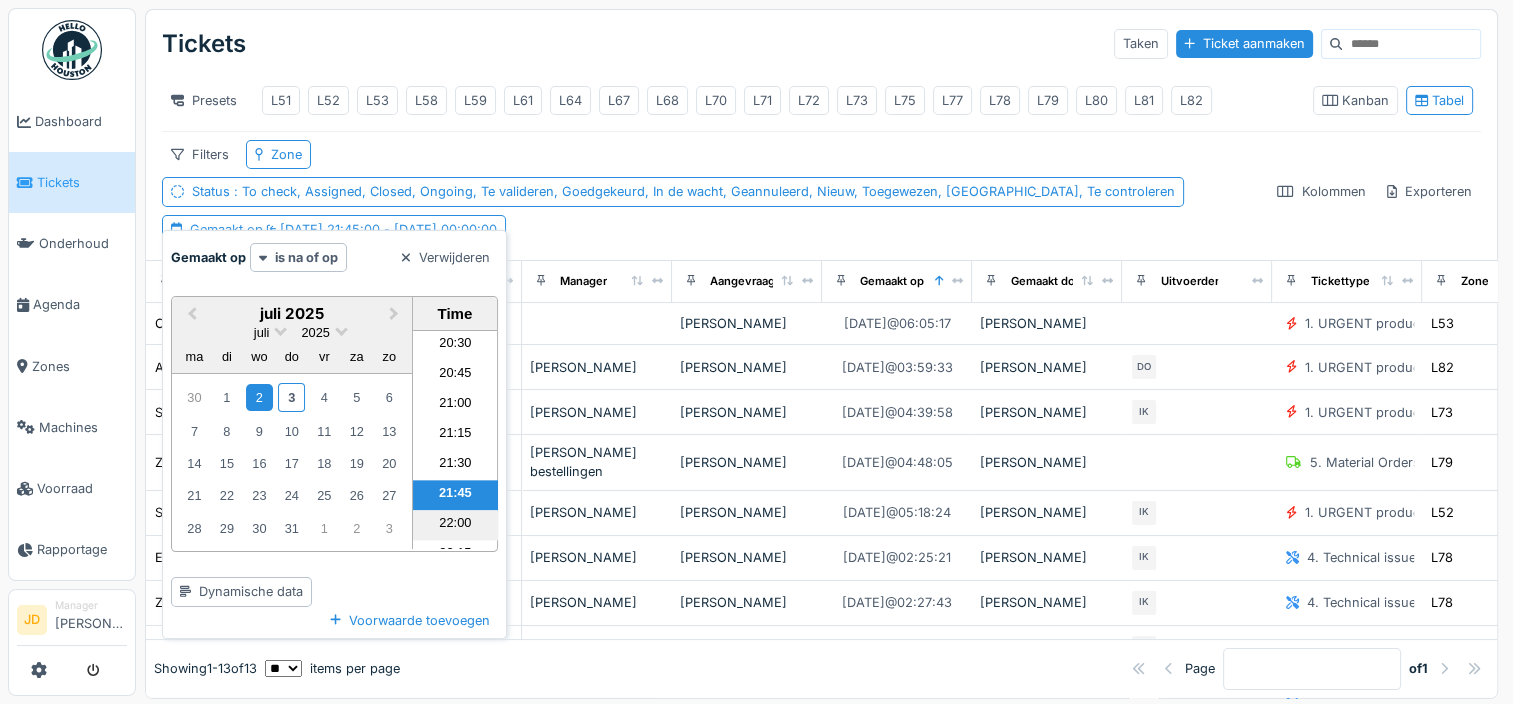 click on "22:00" at bounding box center (455, 525) 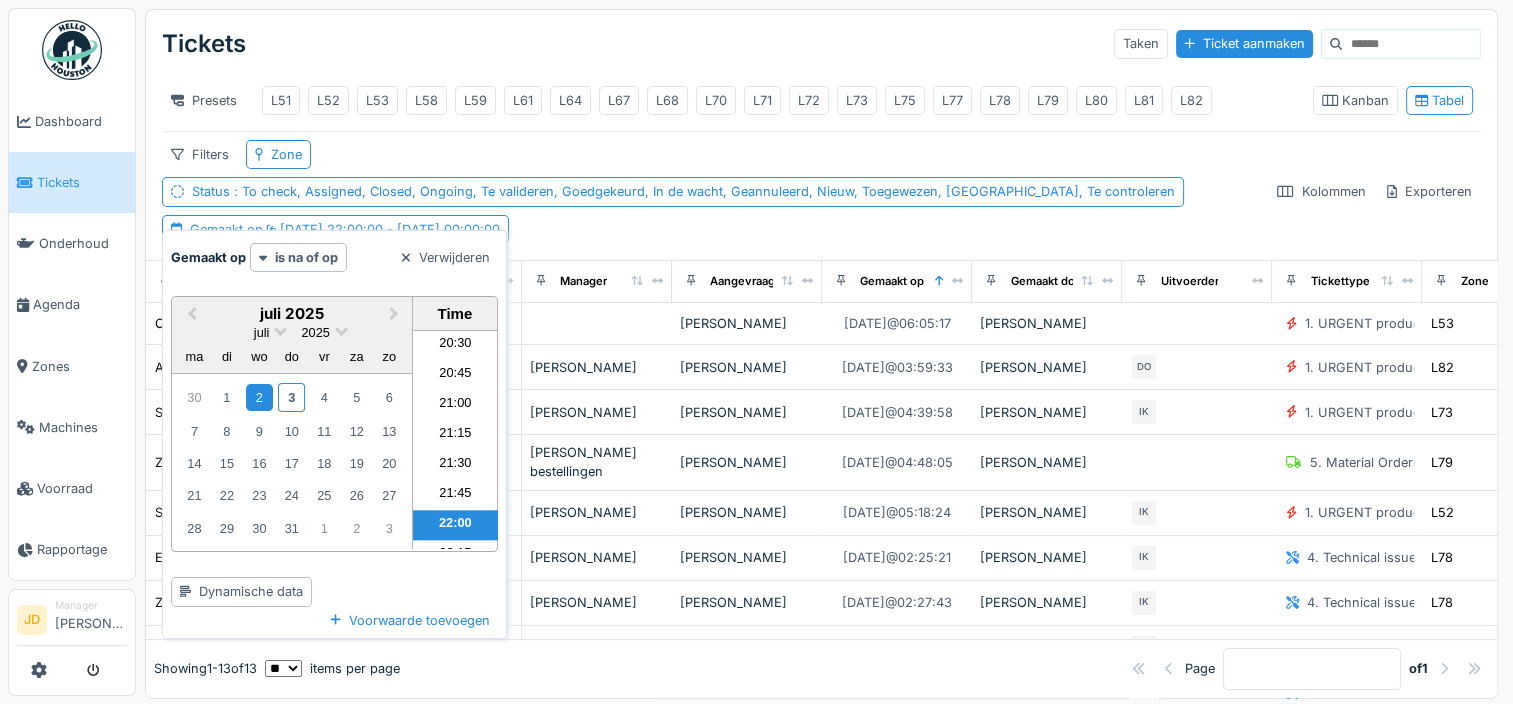 click on "Filters Zone Status   :   To check, Assigned, Closed, Ongoing, Te valideren, Goedgekeurd, In de wacht, Geannuleerd, Nieuw, Toegewezen, [GEOGRAPHIC_DATA], Te controleren Gemaakt op     [DATE] 22:00:00 - [DATE] 00:00:00" at bounding box center [711, 192] 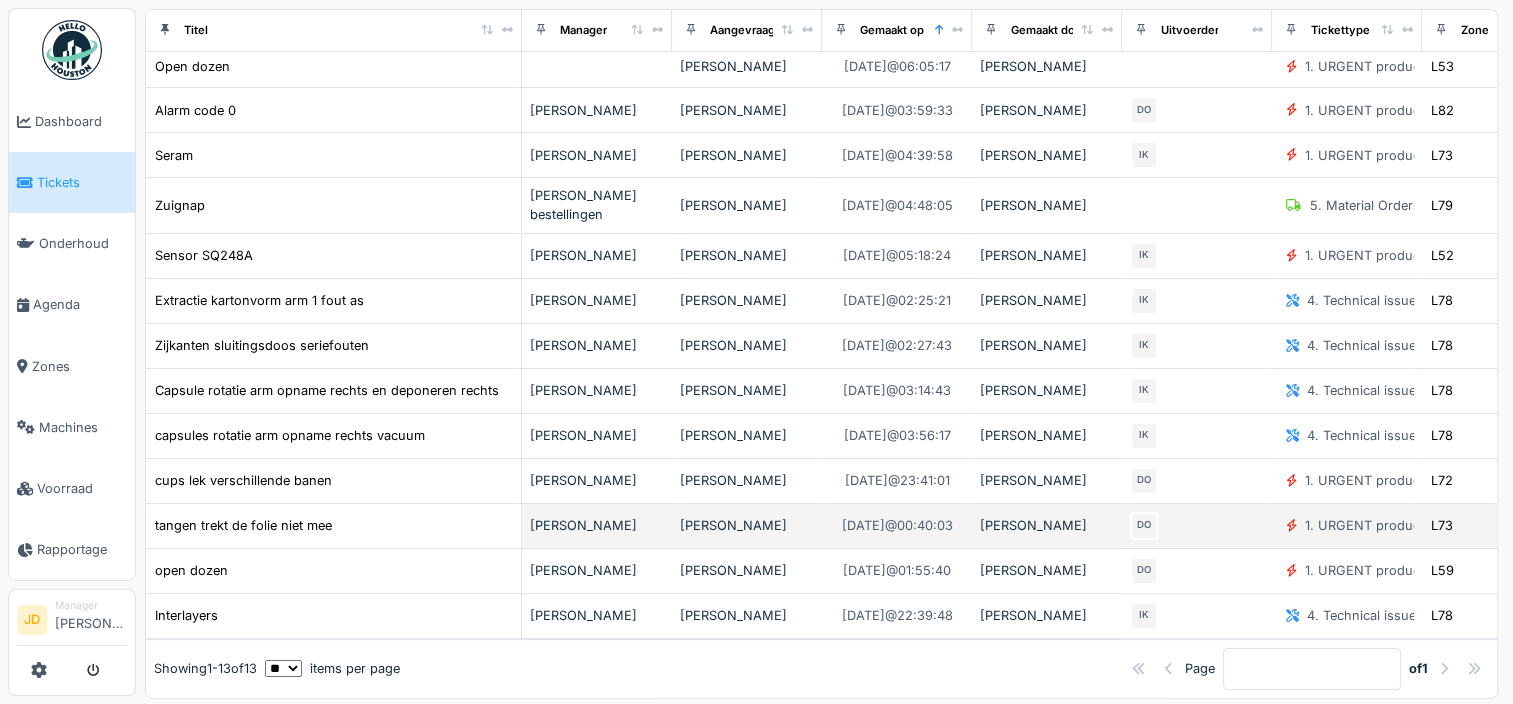 scroll, scrollTop: 357, scrollLeft: 0, axis: vertical 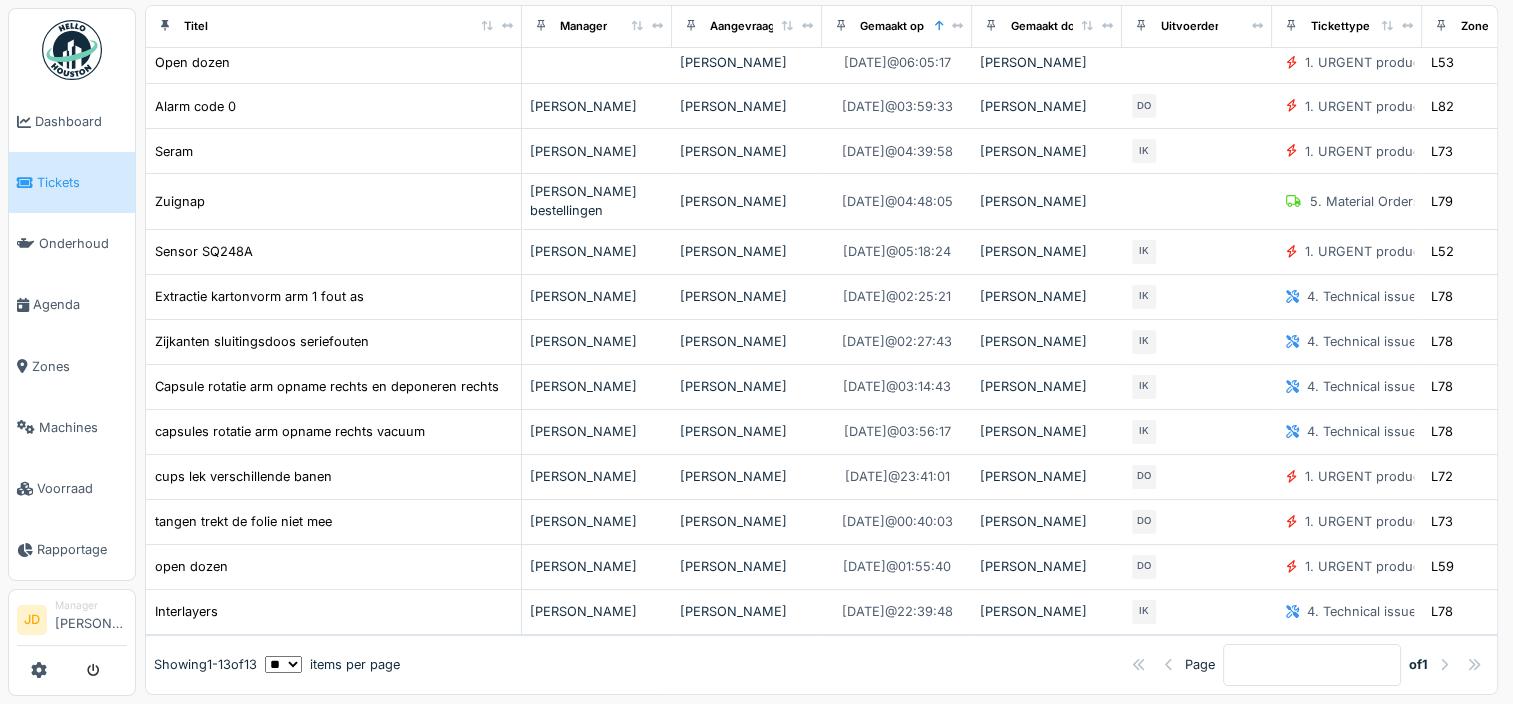 click on "Tickets" at bounding box center (82, 182) 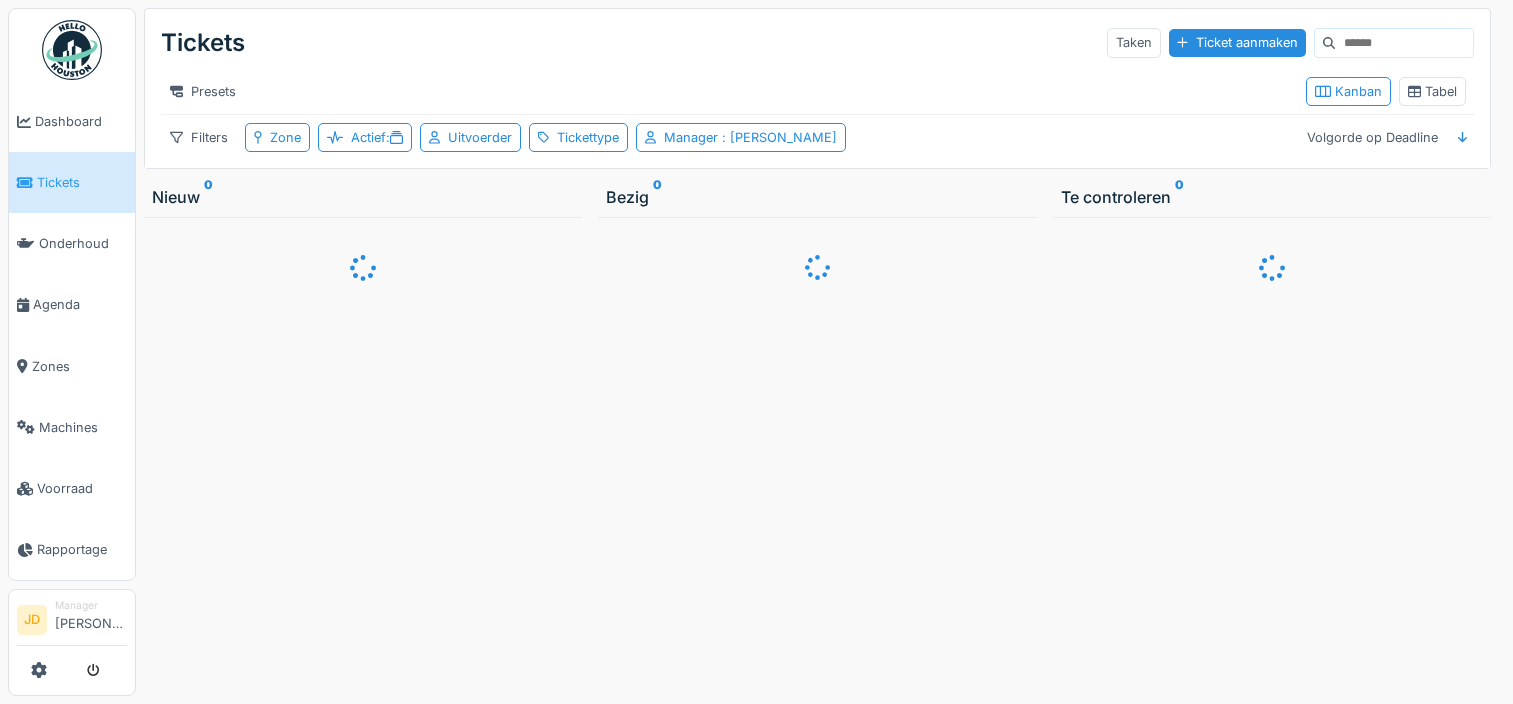 scroll, scrollTop: 0, scrollLeft: 0, axis: both 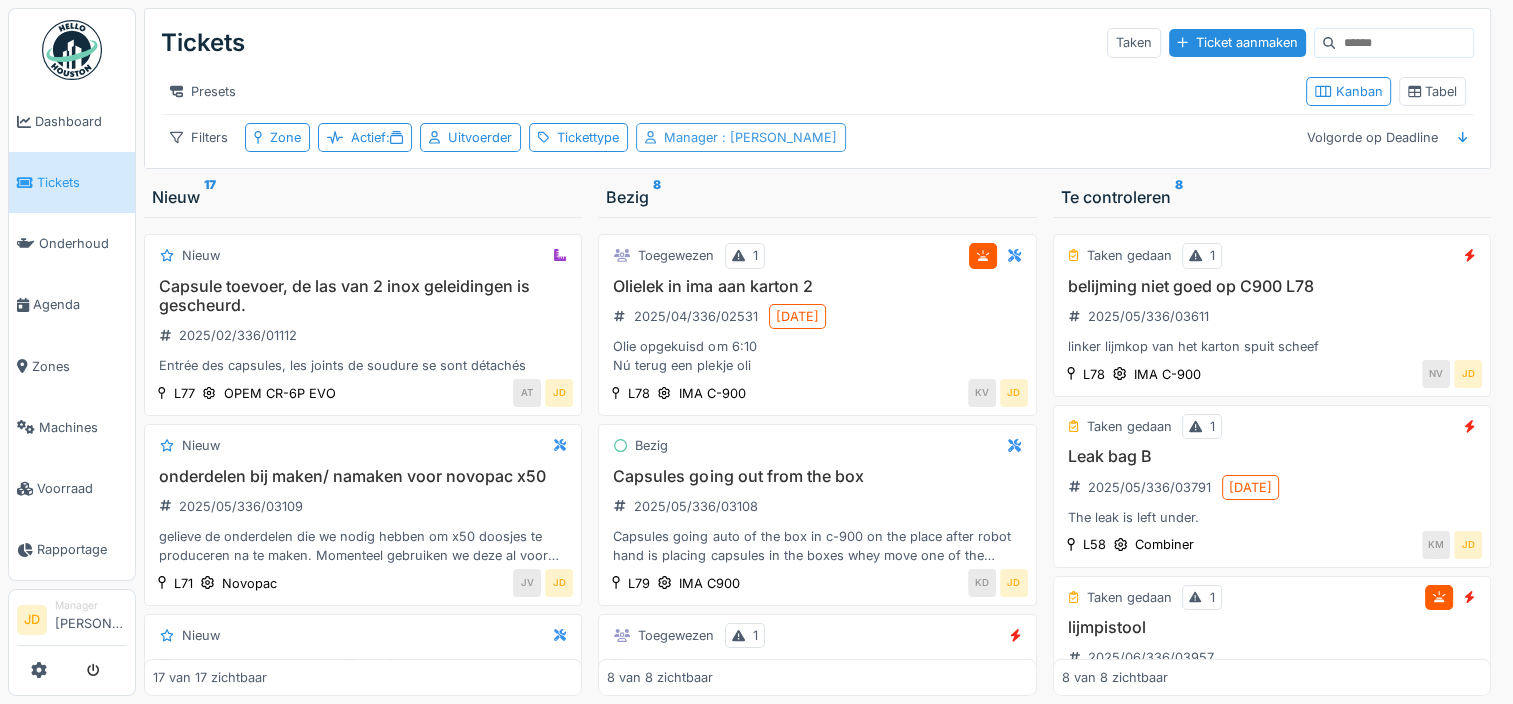 click on "Manager   :   Jasper De wit" at bounding box center (750, 137) 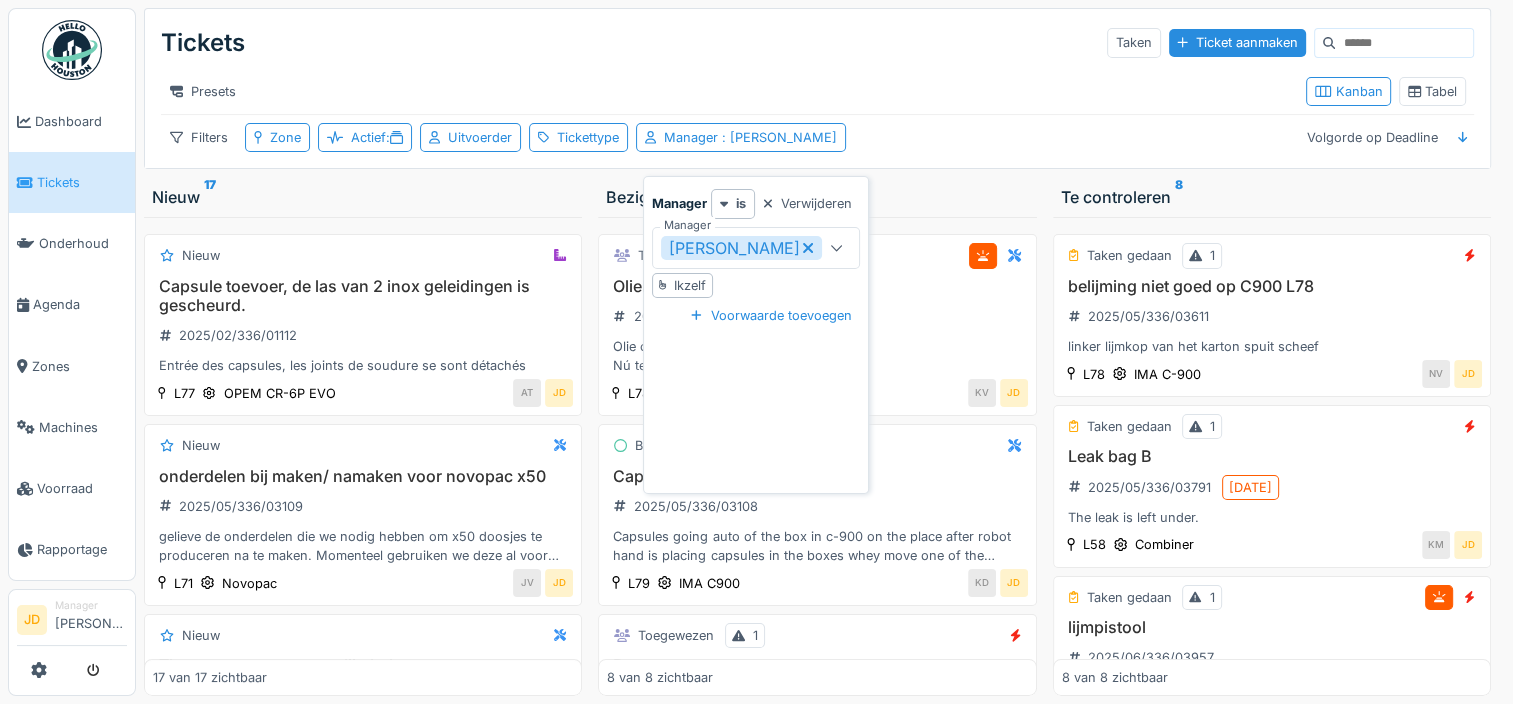 click 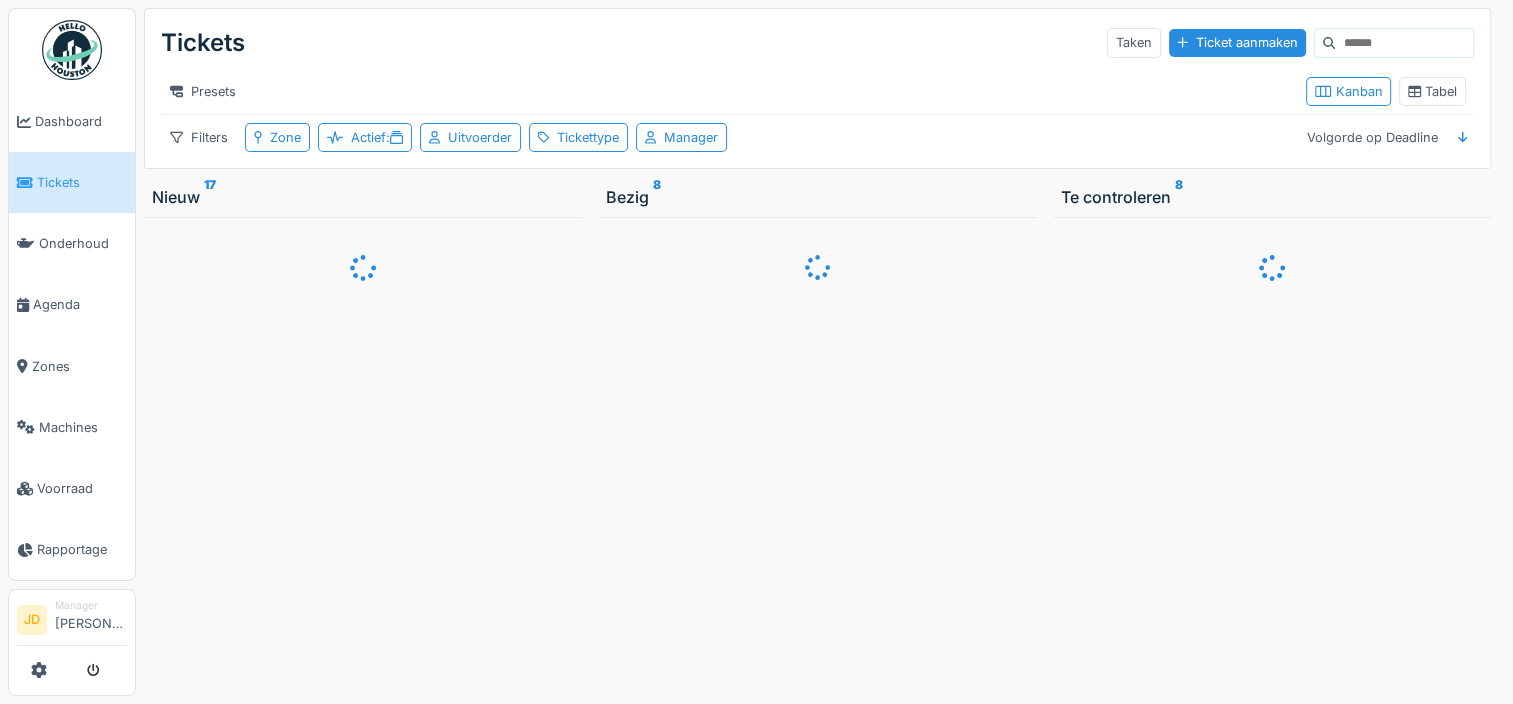 click on "Tickets Taken Ticket aanmaken" at bounding box center [817, 43] 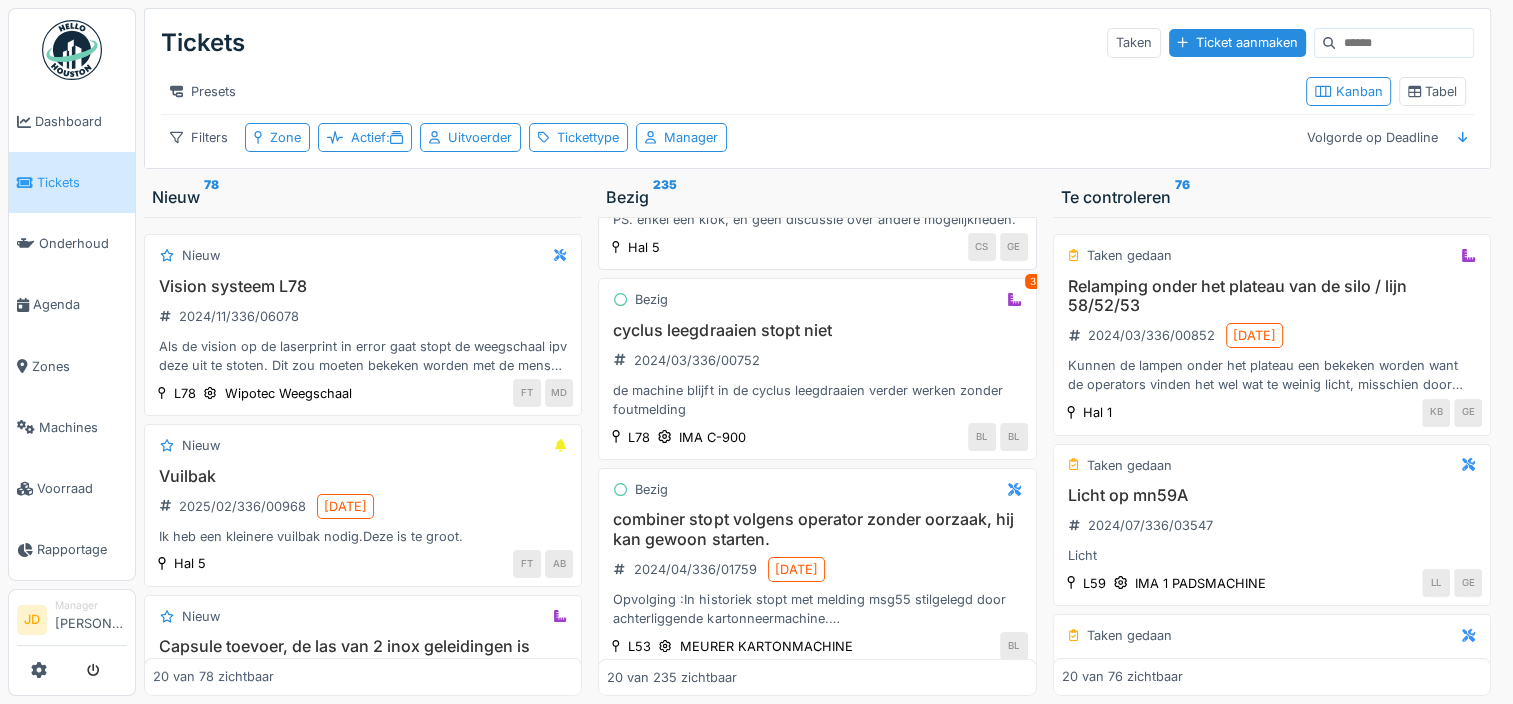 scroll, scrollTop: 0, scrollLeft: 0, axis: both 